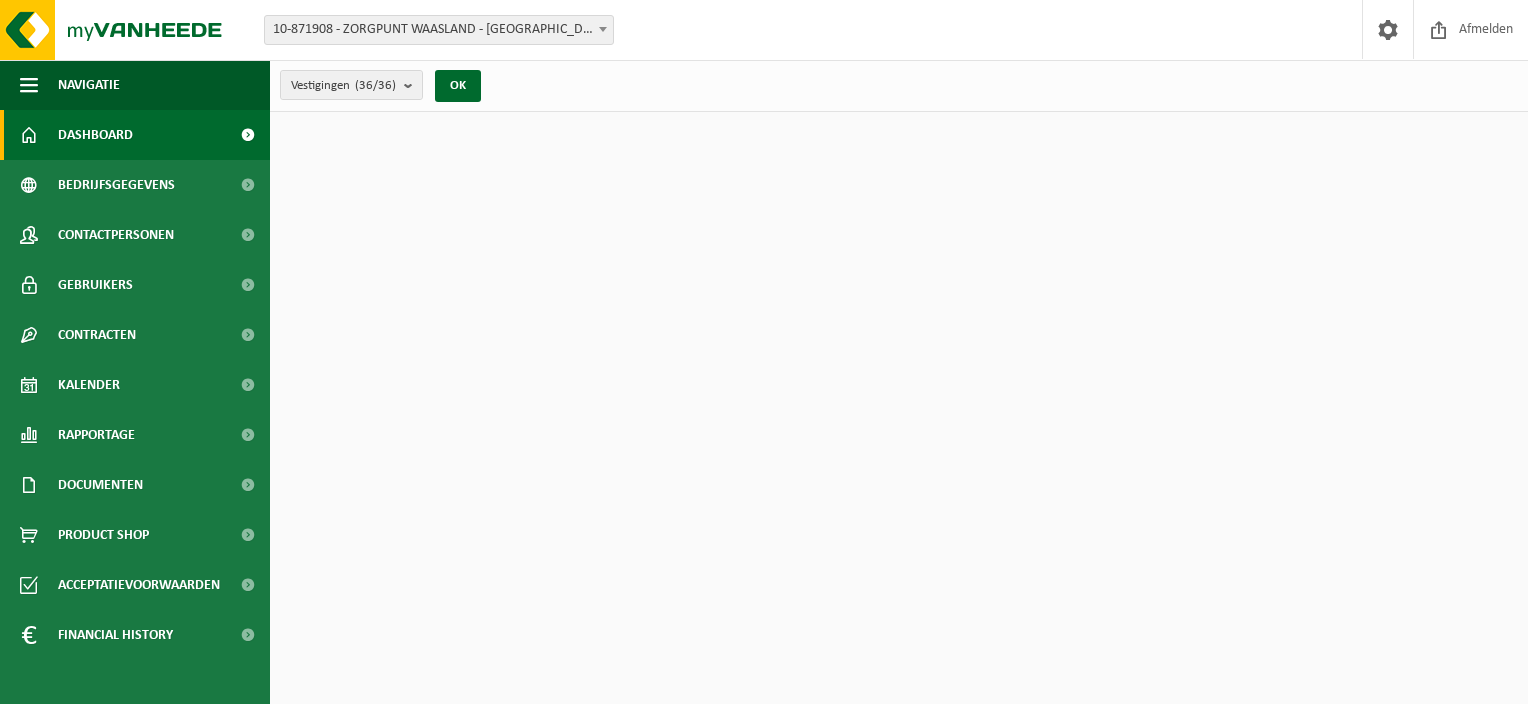 scroll, scrollTop: 0, scrollLeft: 0, axis: both 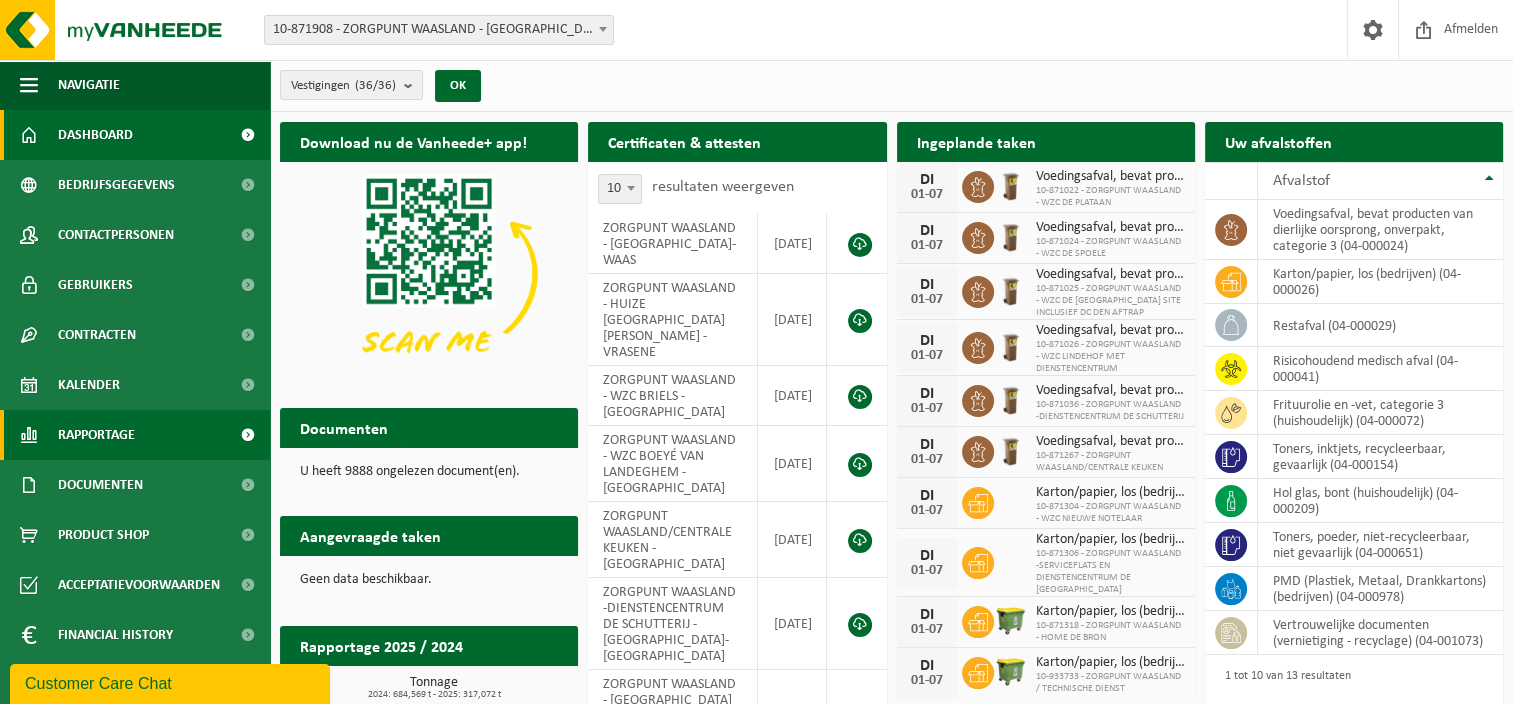 click on "Rapportage" at bounding box center [96, 435] 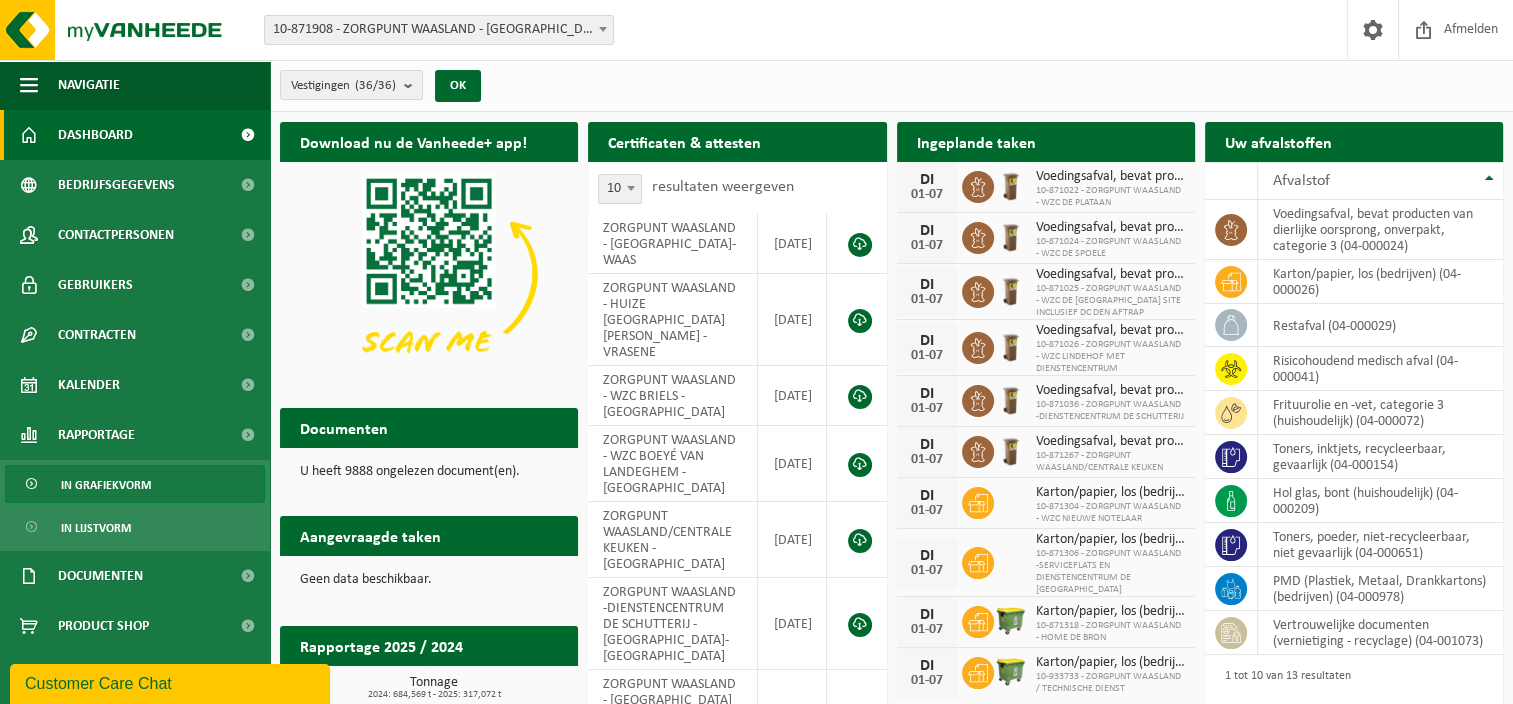 click on "In grafiekvorm" at bounding box center (106, 485) 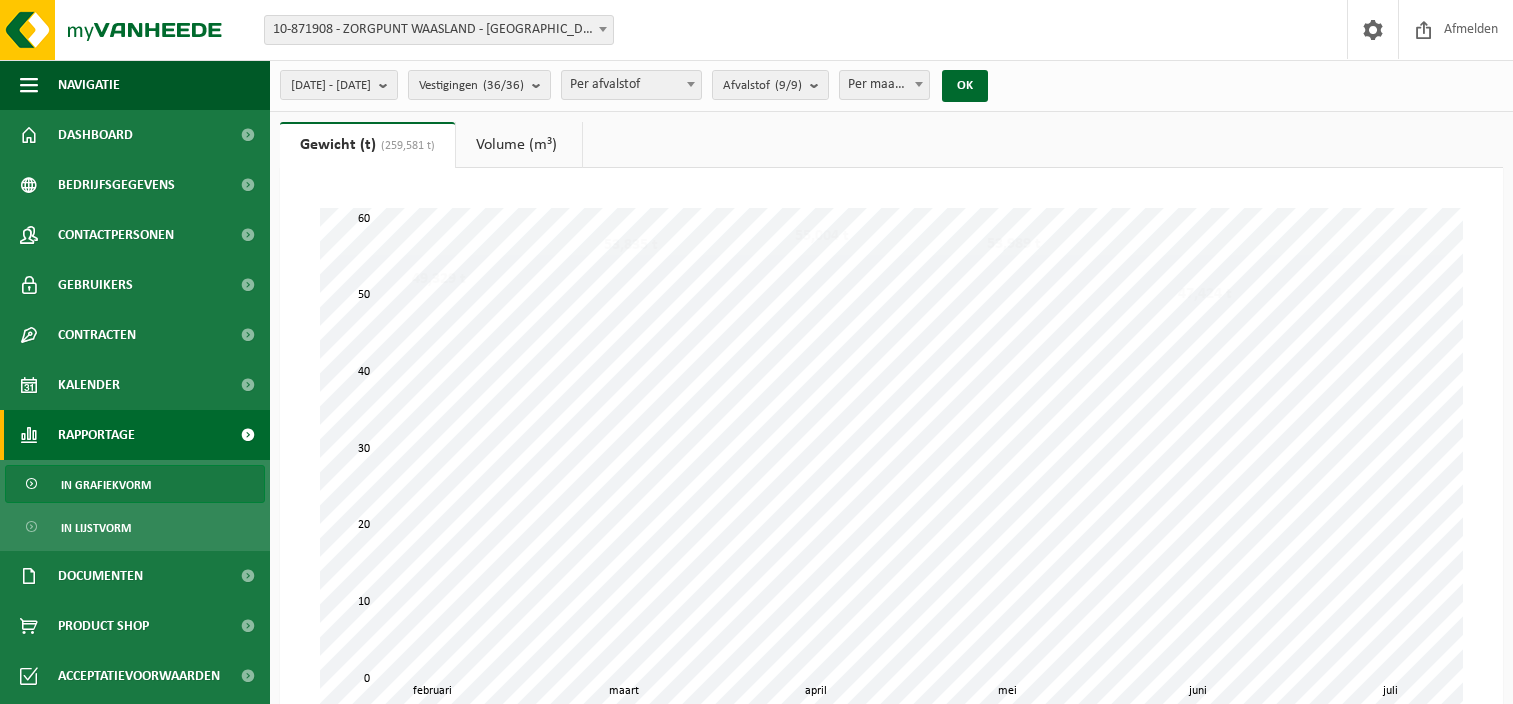 scroll, scrollTop: 0, scrollLeft: 0, axis: both 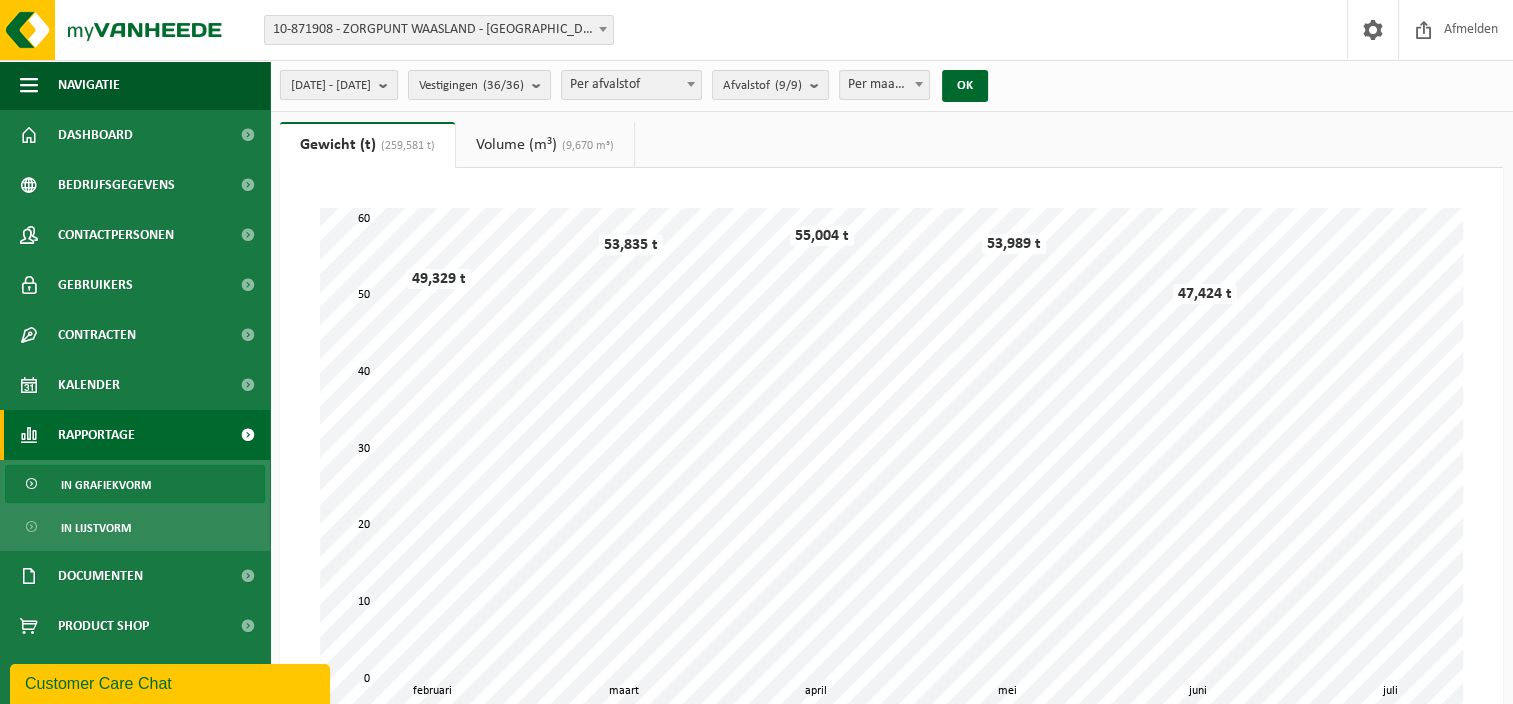 click at bounding box center (388, 85) 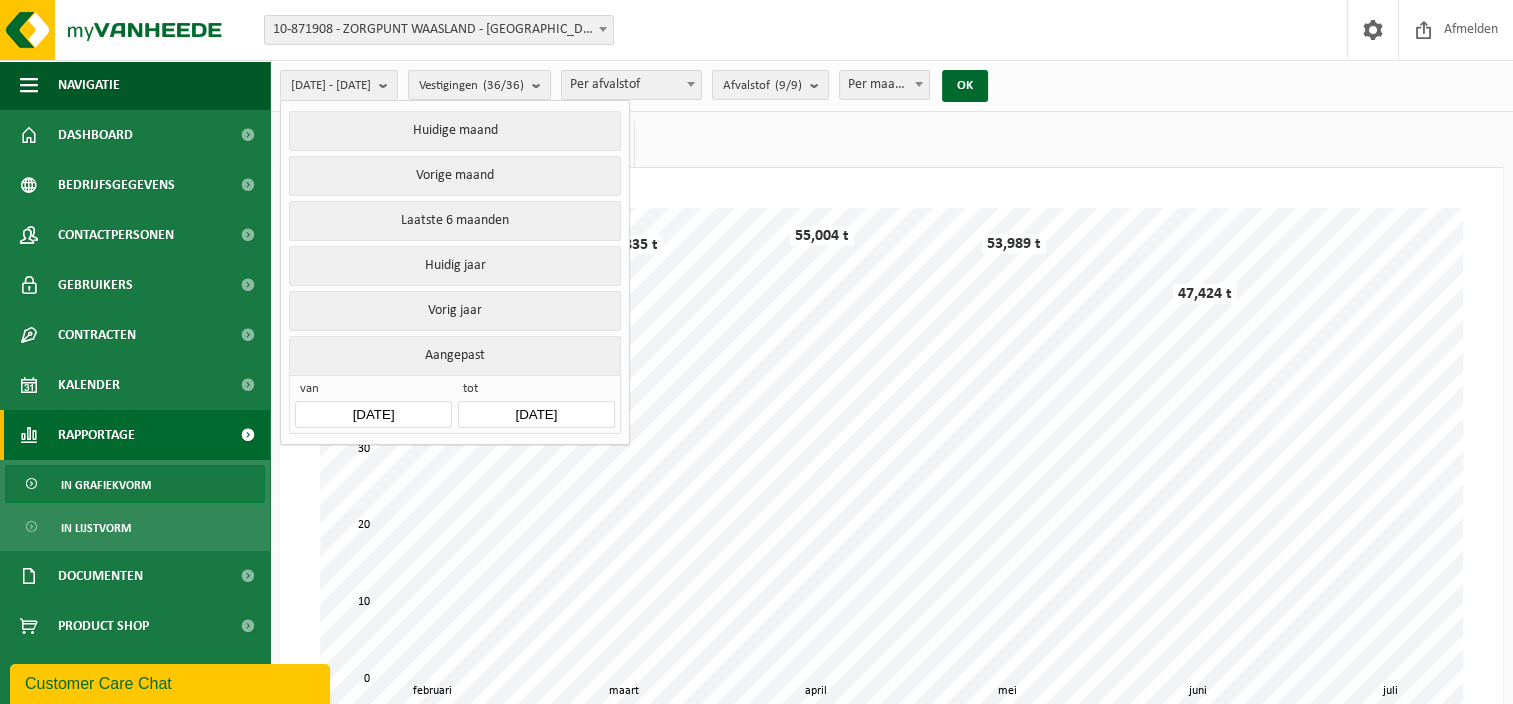 click on "Aangepast" at bounding box center (454, 355) 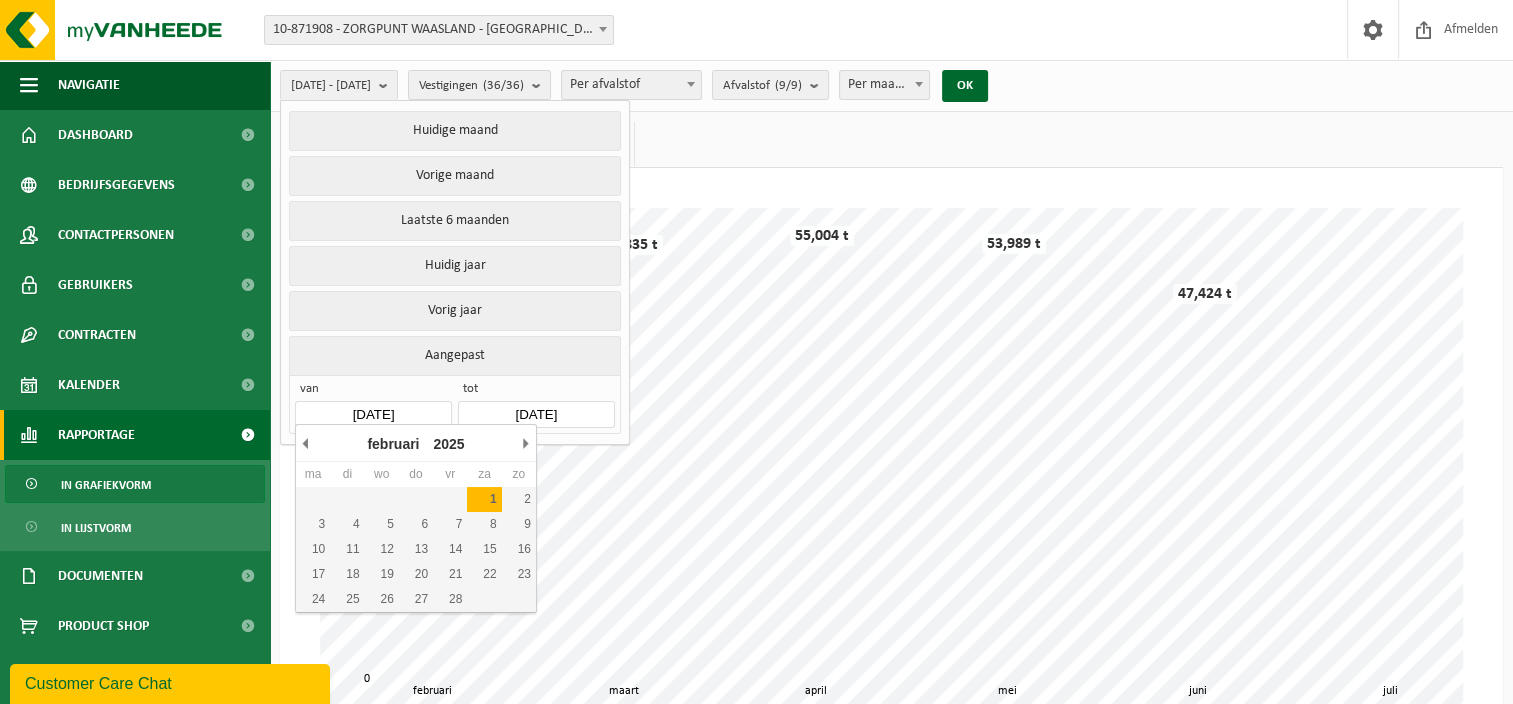 click on "februari januari februari maart april mei juni juli augustus september oktober november december 2025 2016 2017 2018 2019 2020 2021 2022 2023 2024 2025 Volgende maand Vorige maand" at bounding box center [416, 445] 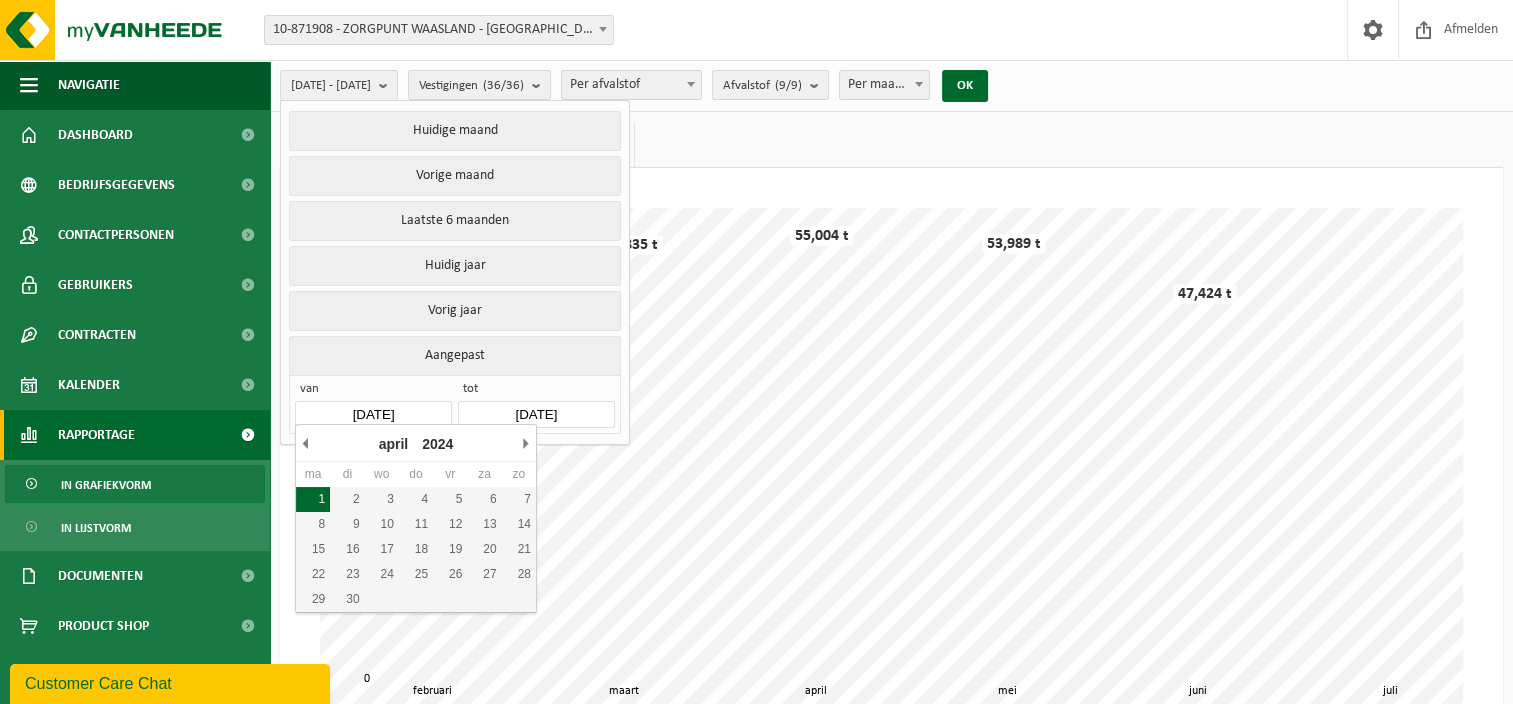 type on "2024-04-01" 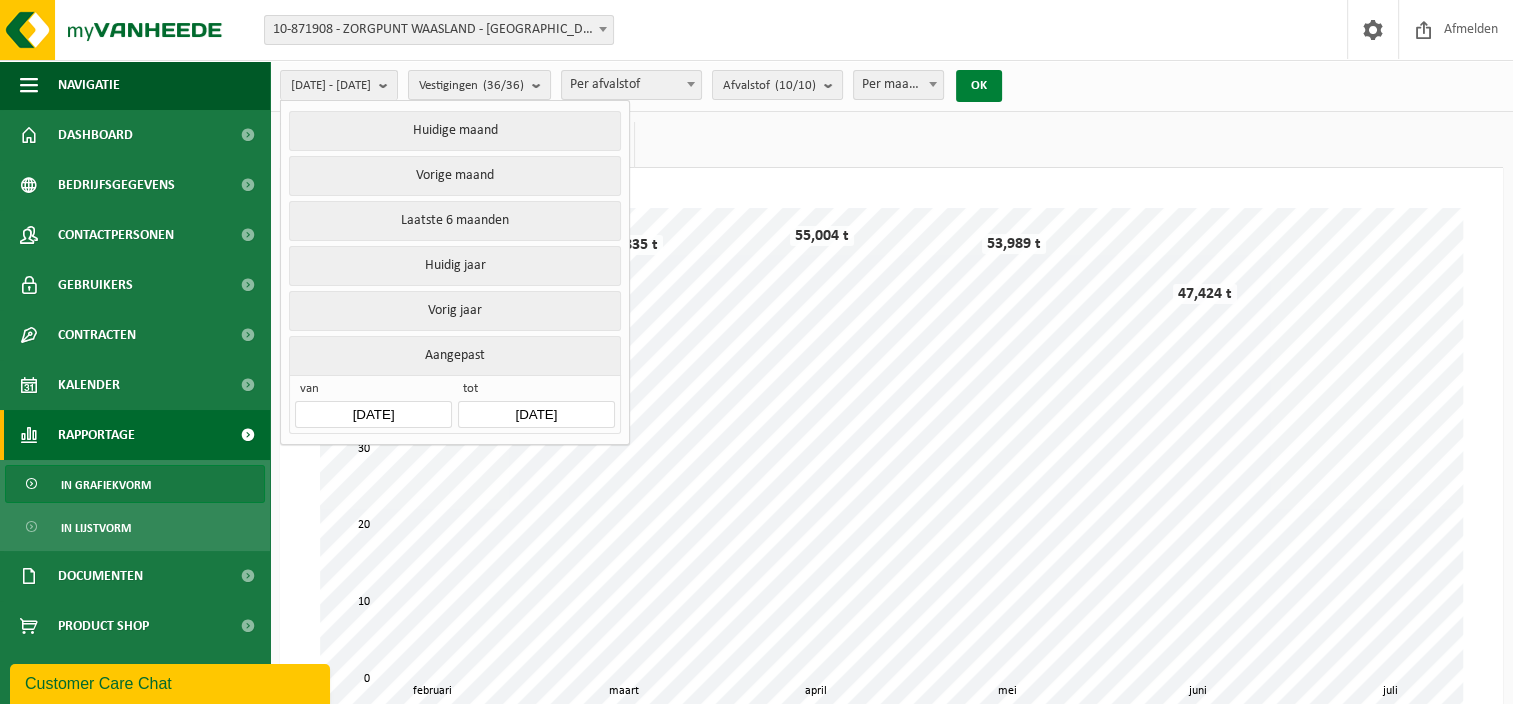 click on "OK" at bounding box center [979, 86] 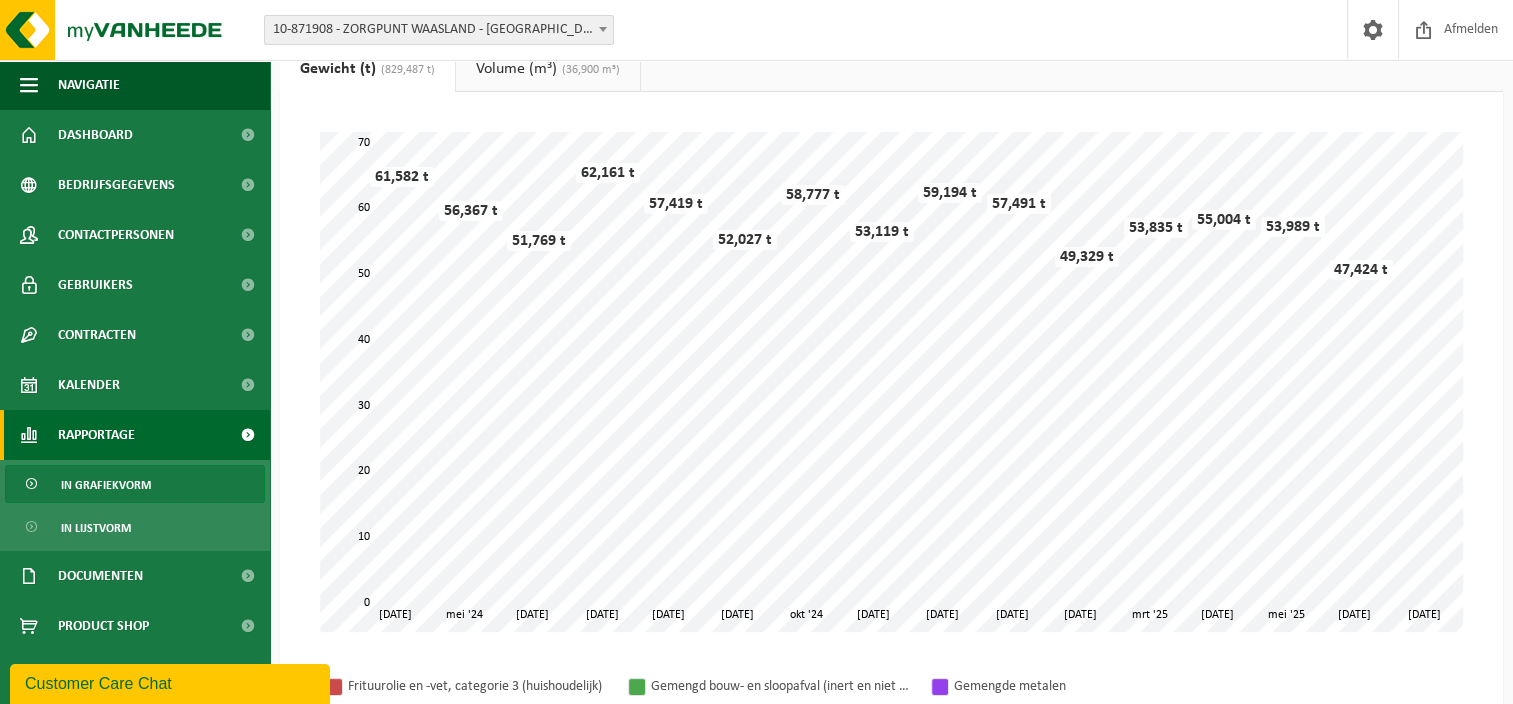 scroll, scrollTop: 0, scrollLeft: 0, axis: both 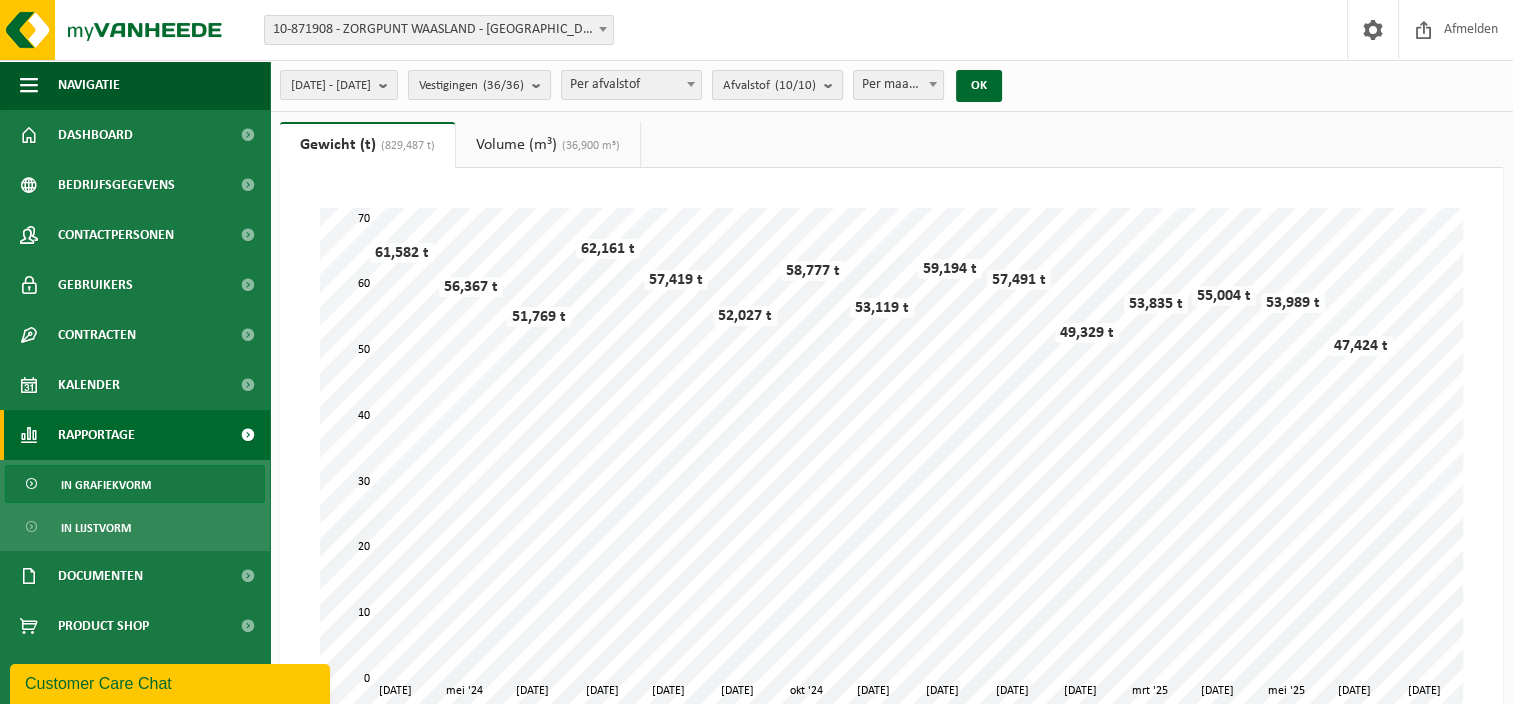 click at bounding box center [833, 85] 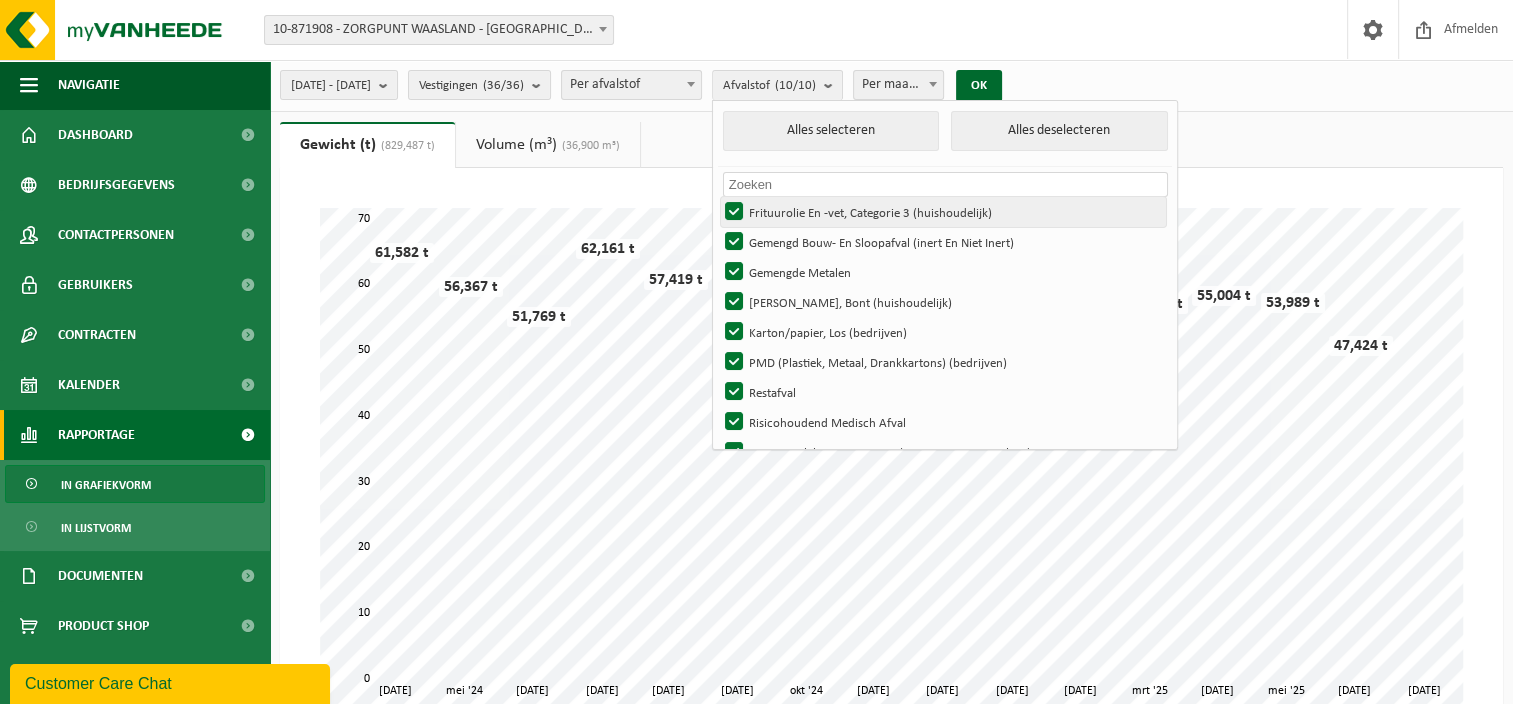 click on "Frituurolie En -vet, Categorie 3 (huishoudelijk)" at bounding box center [943, 212] 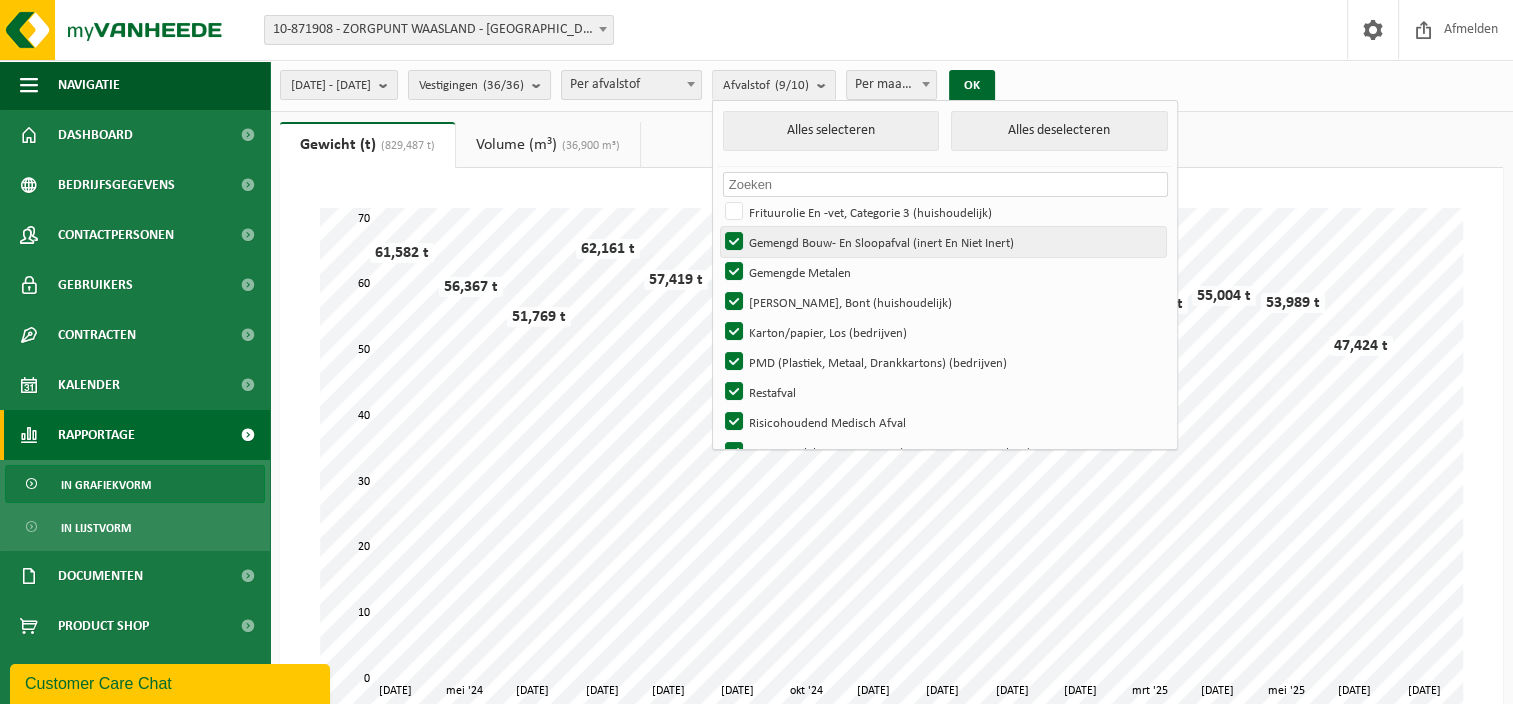 click on "Gemengd Bouw- En Sloopafval (inert En Niet Inert)" at bounding box center [943, 242] 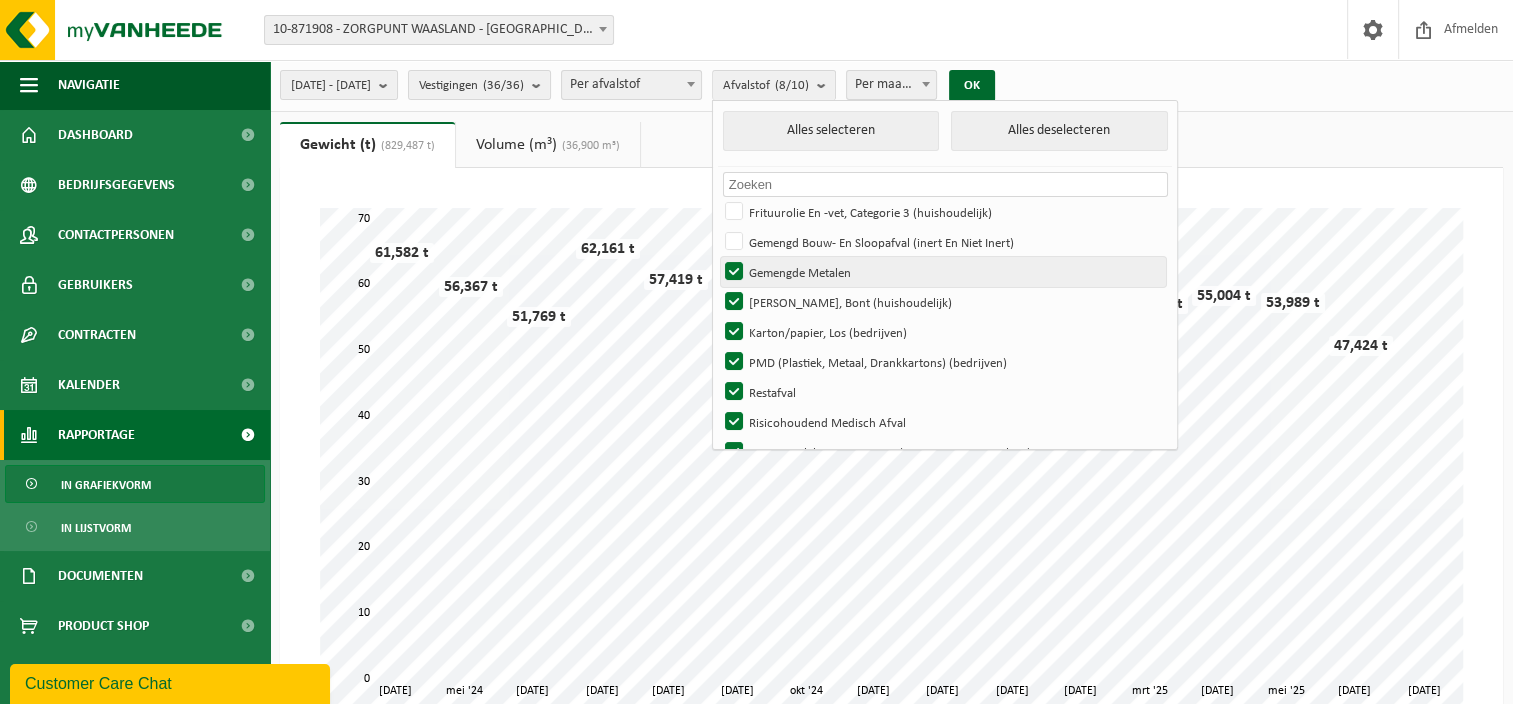 click on "Gemengde Metalen" at bounding box center (943, 272) 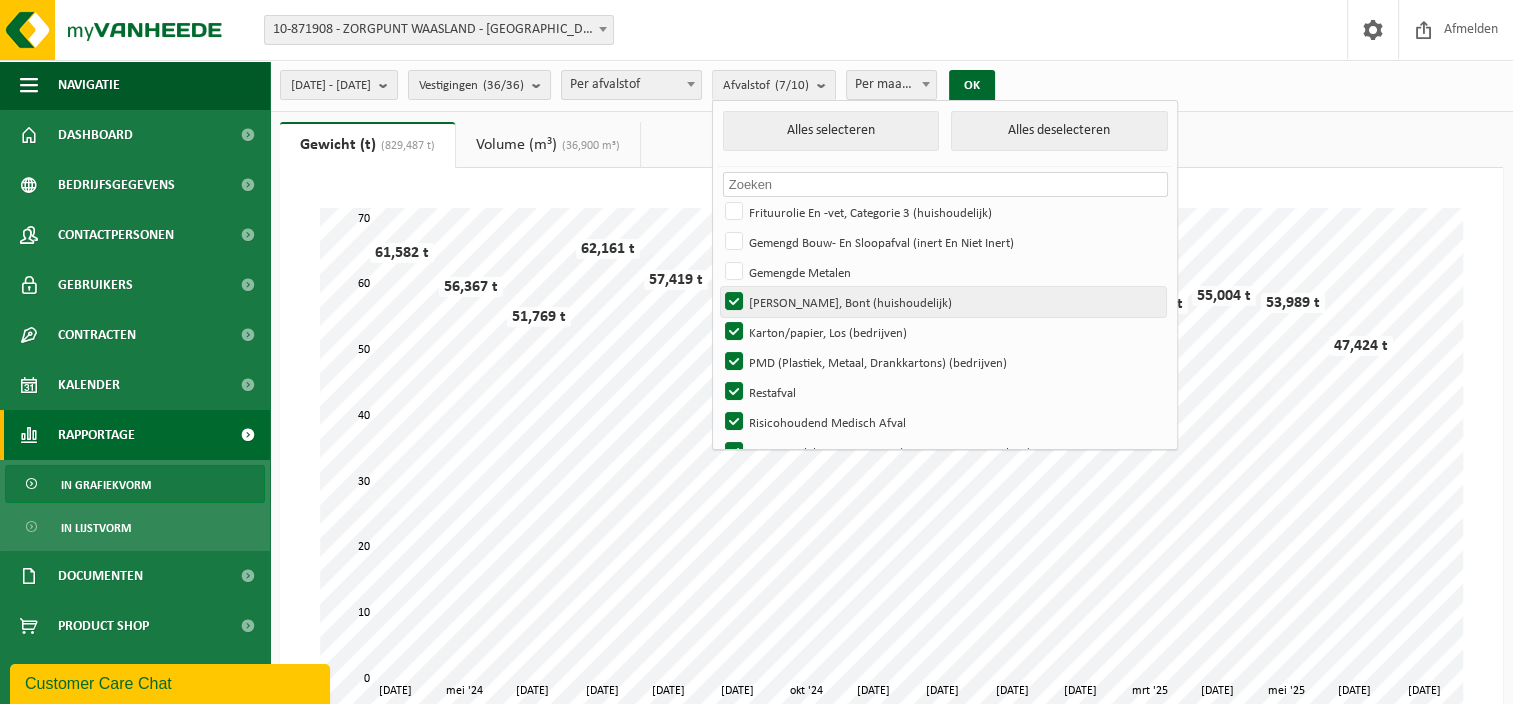 click on "Hol Glas, Bont (huishoudelijk)" at bounding box center [943, 302] 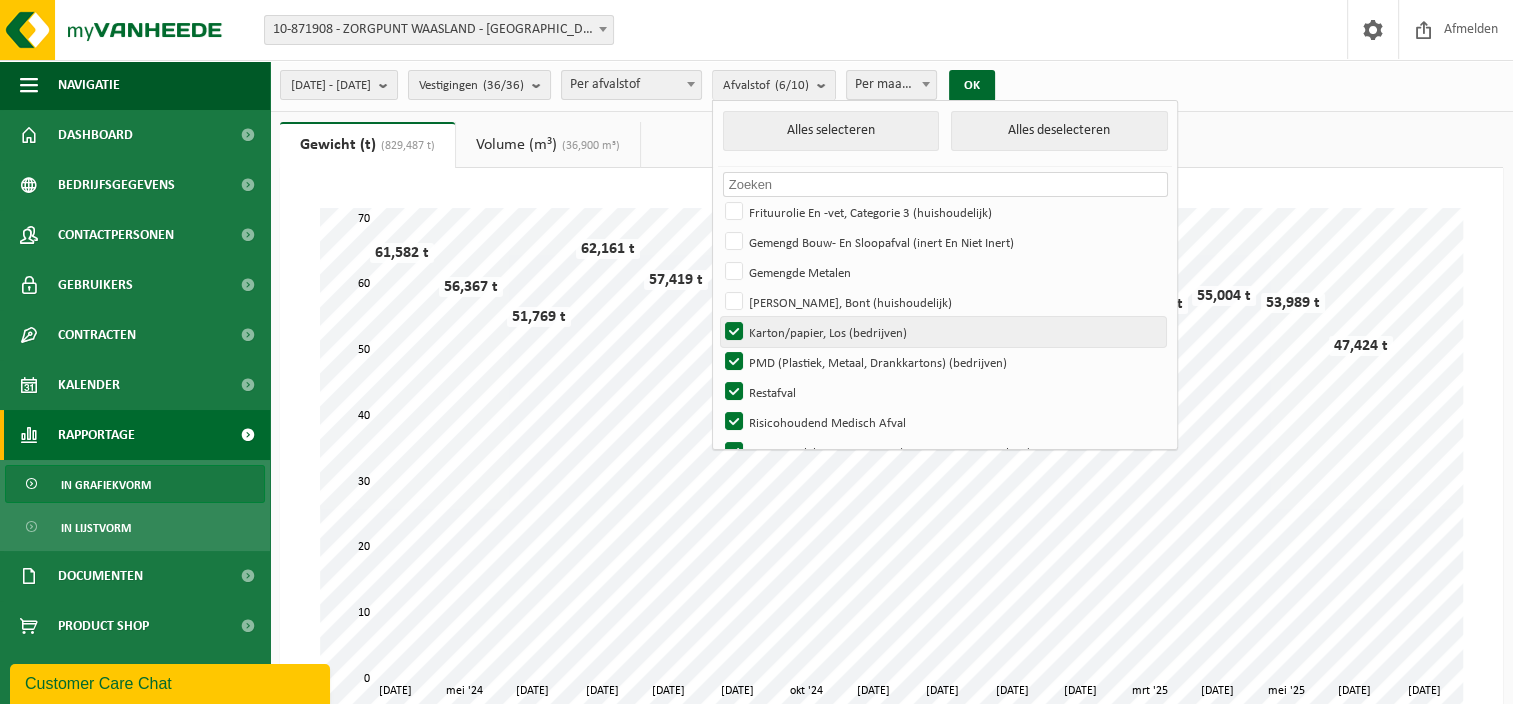 click on "Karton/papier, Los (bedrijven)" at bounding box center [943, 332] 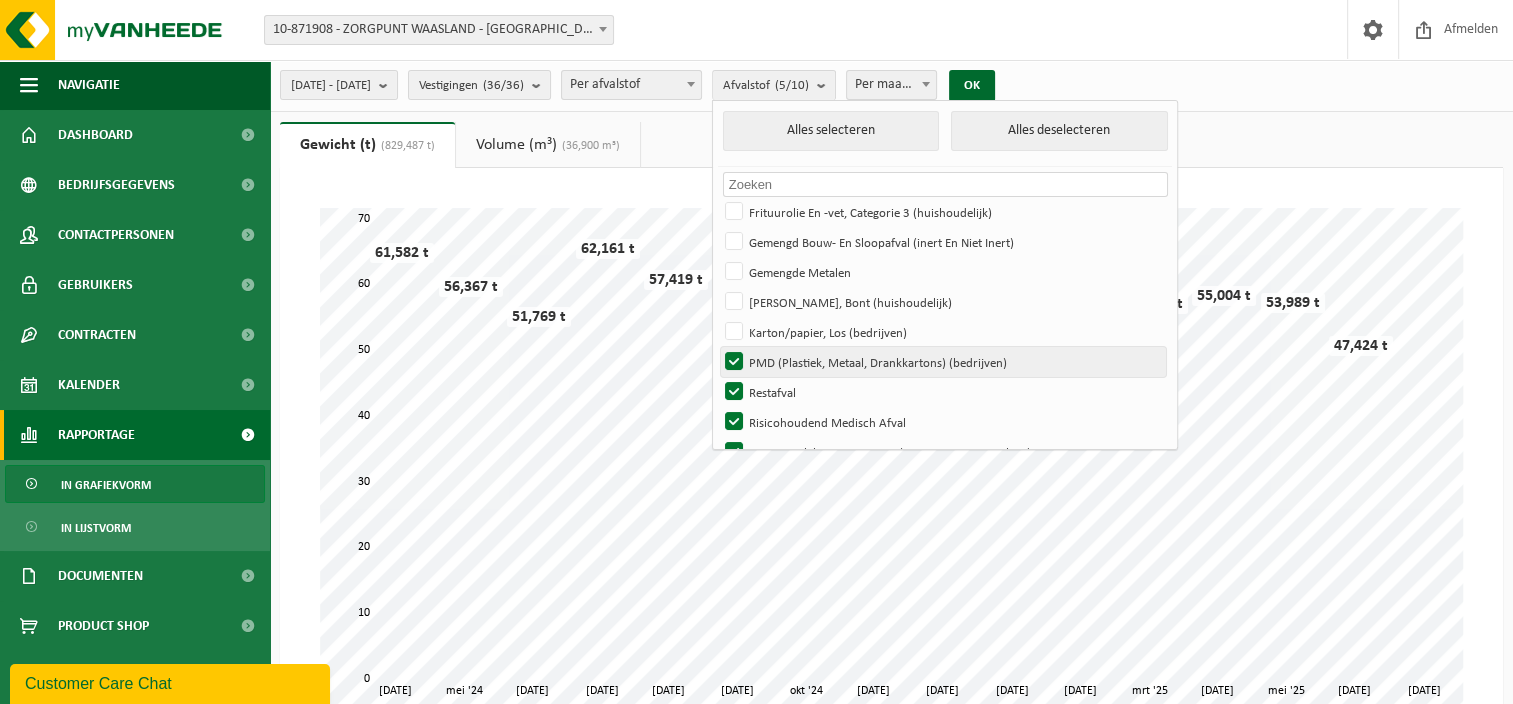 click on "PMD (Plastiek, Metaal, Drankkartons) (bedrijven)" at bounding box center (943, 362) 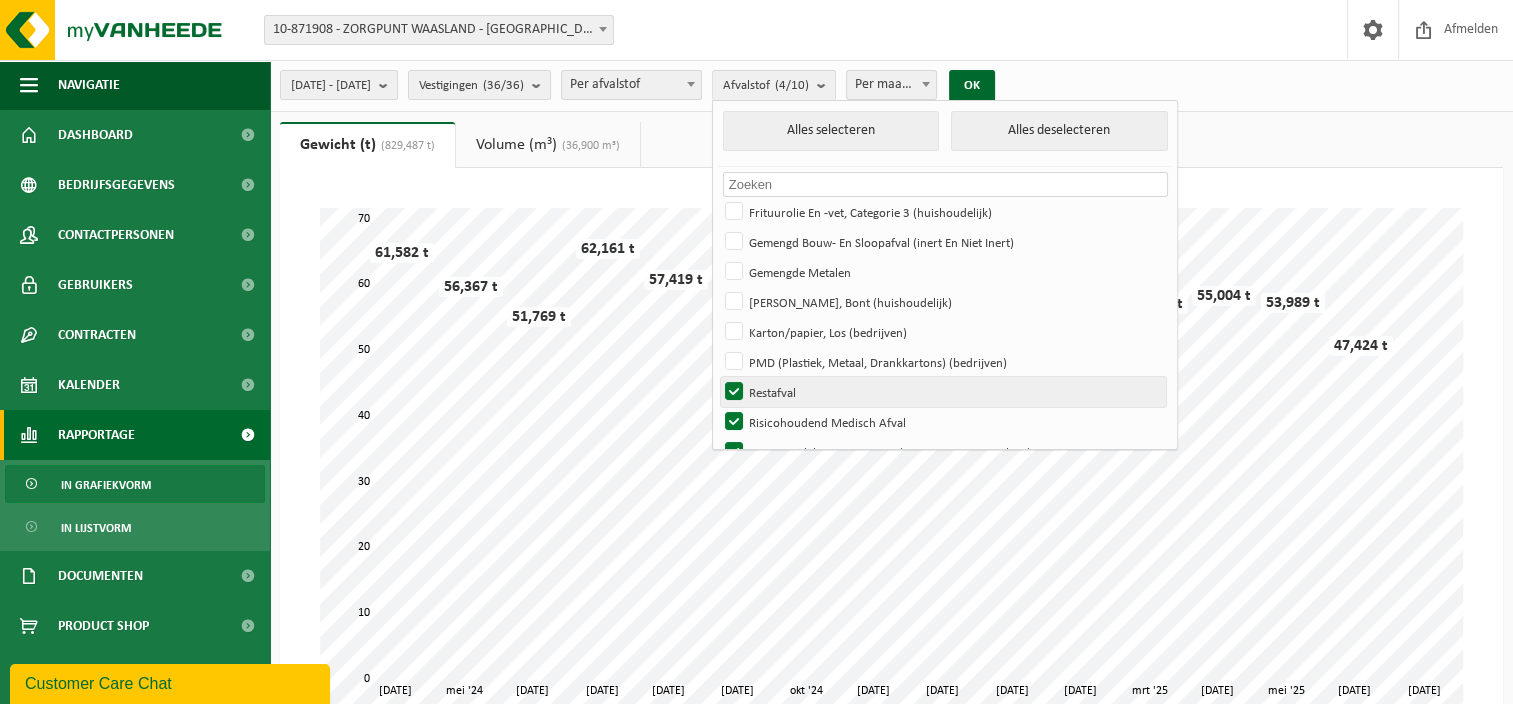 click on "Restafval" at bounding box center (943, 392) 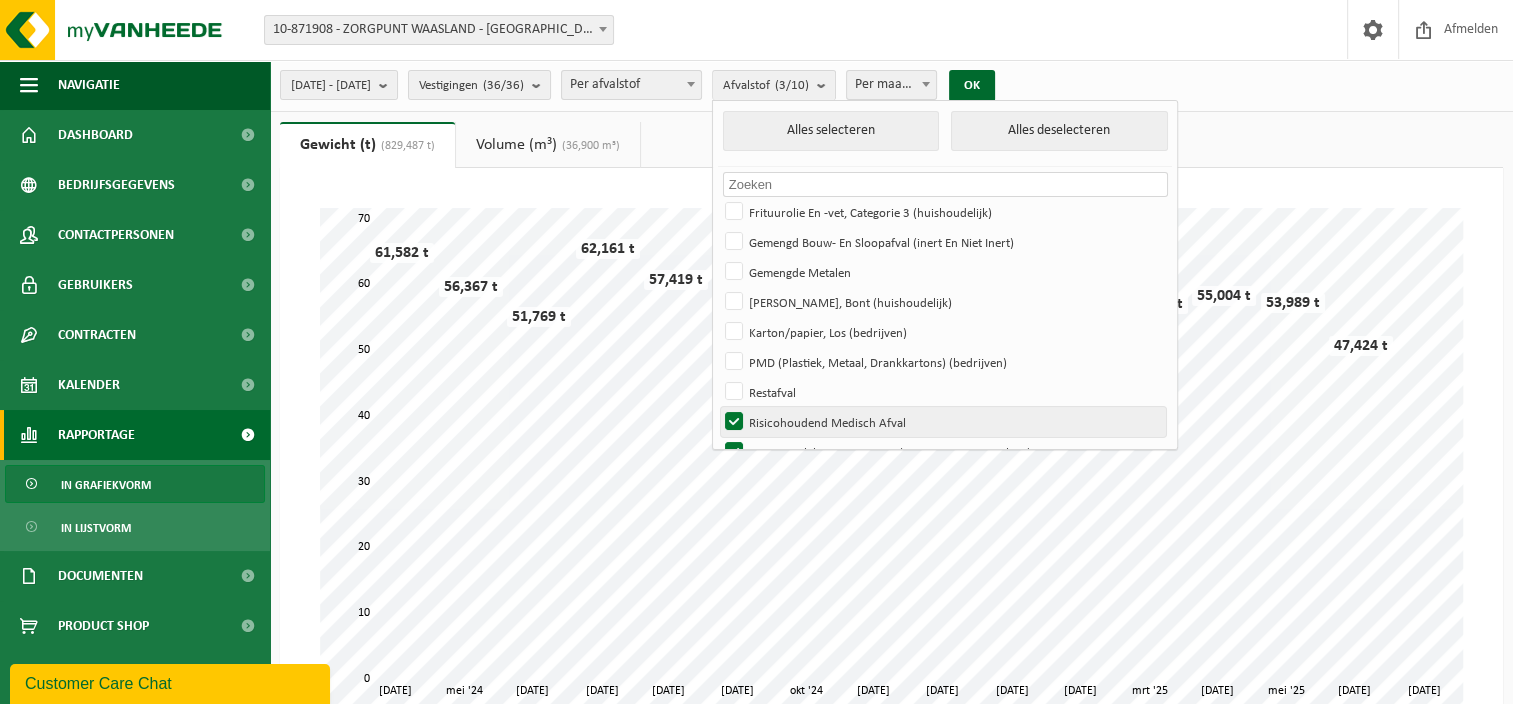 click on "Risicohoudend Medisch Afval" at bounding box center [943, 422] 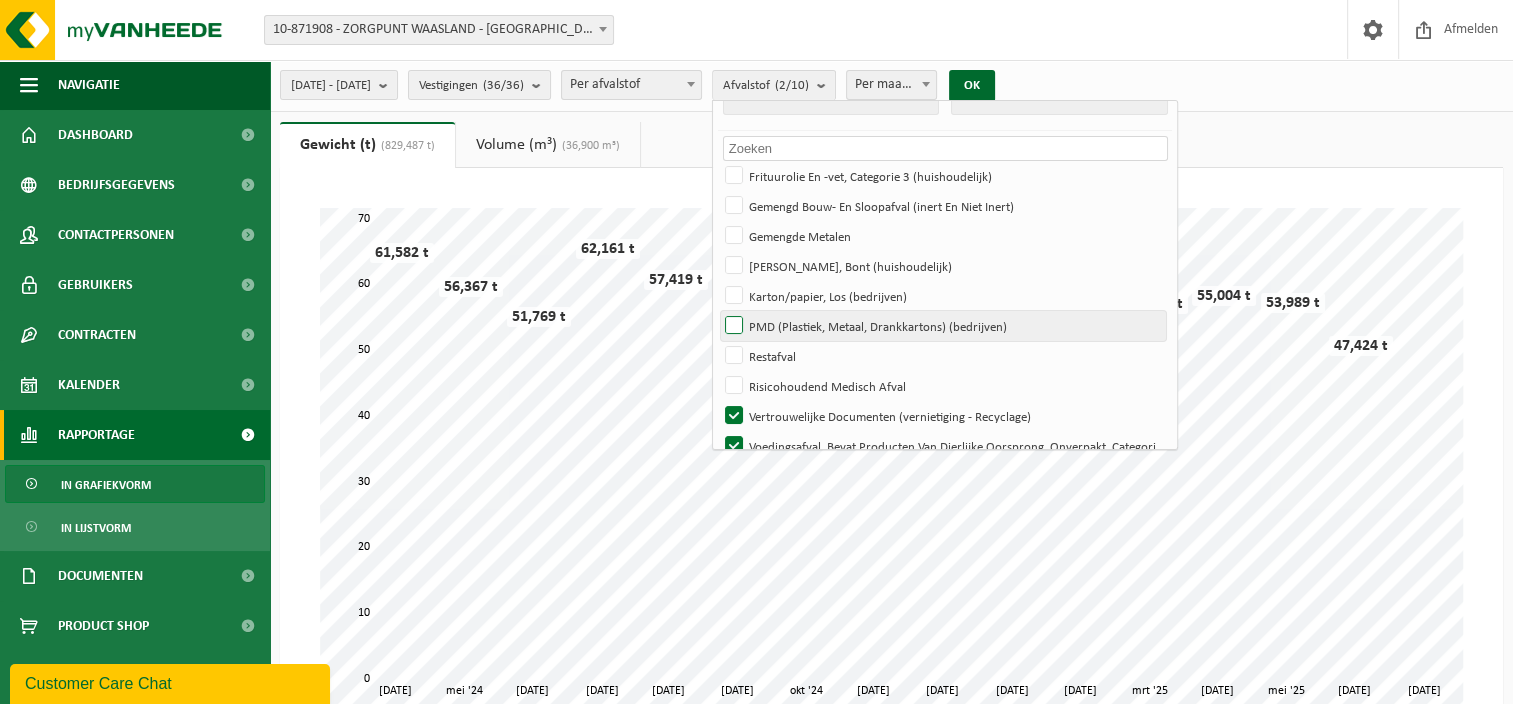 scroll, scrollTop: 55, scrollLeft: 0, axis: vertical 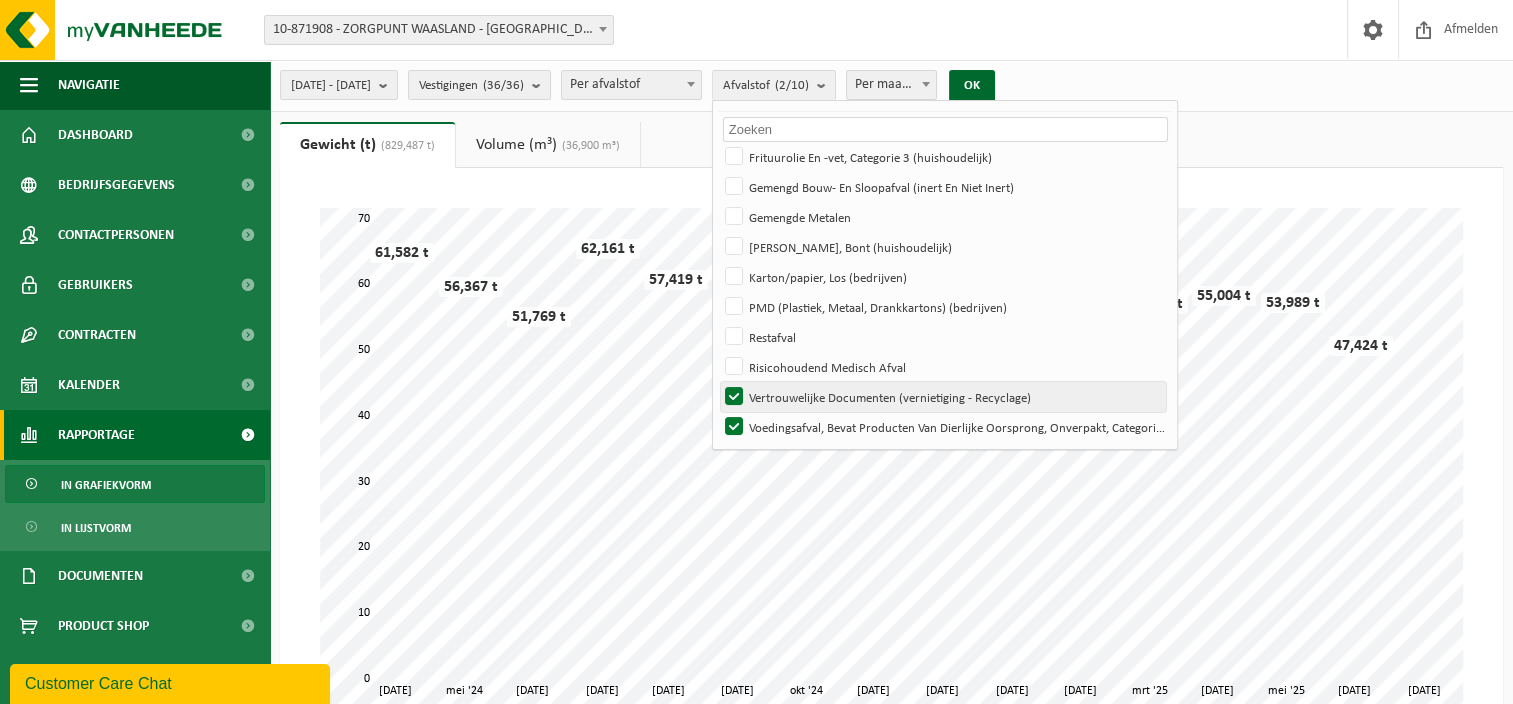 click on "Vertrouwelijke Documenten (vernietiging - Recyclage)" at bounding box center (943, 397) 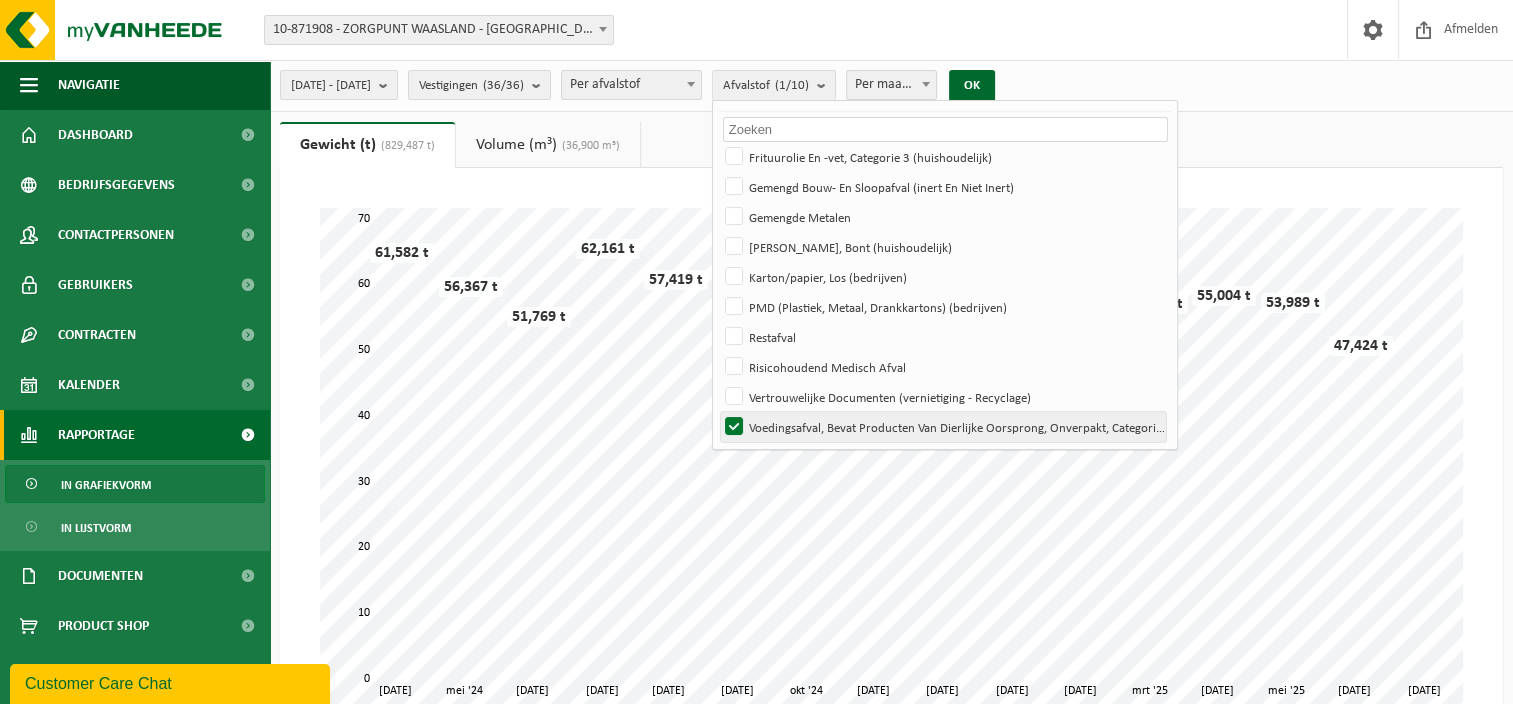 click on "Voedingsafval, Bevat Producten Van Dierlijke Oorsprong, Onverpakt, Categorie 3" at bounding box center [943, 427] 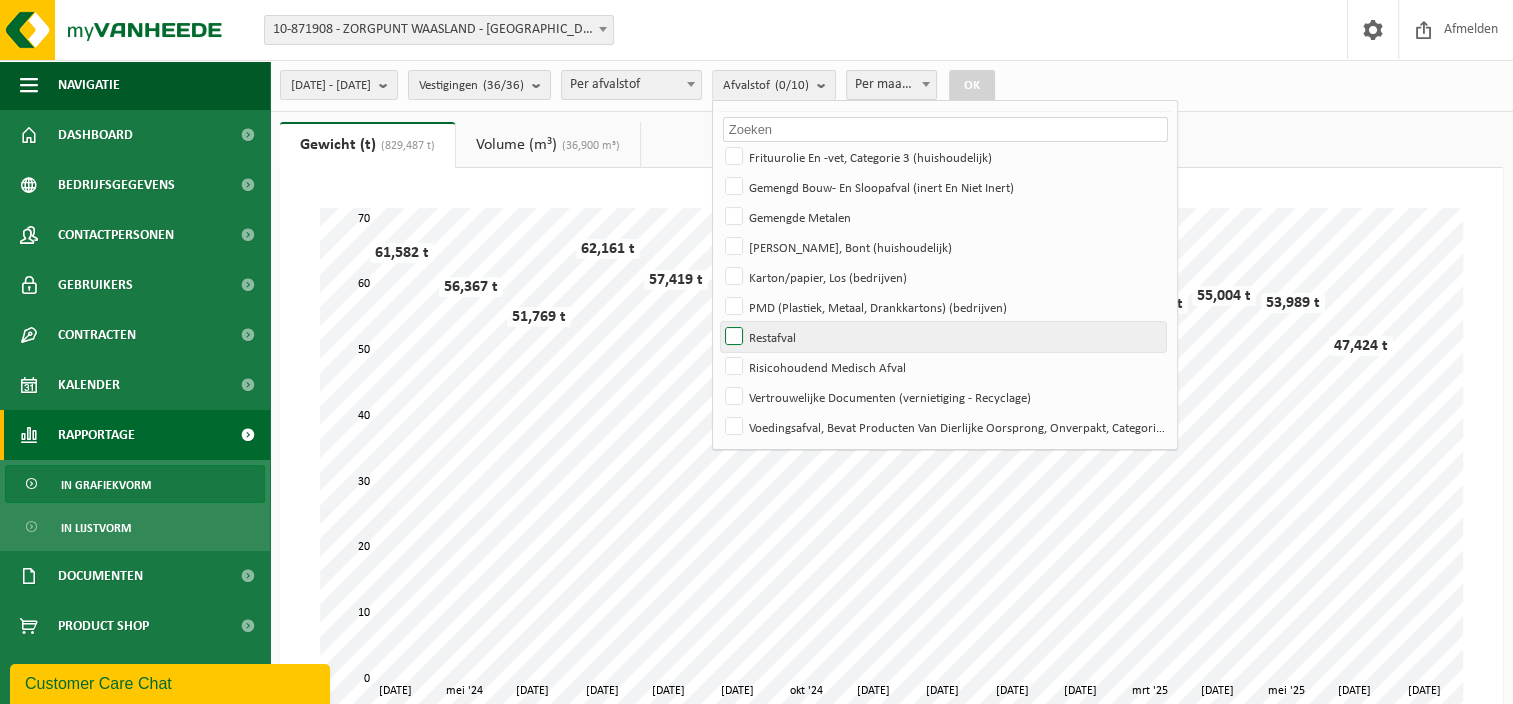 click on "Restafval" at bounding box center [943, 337] 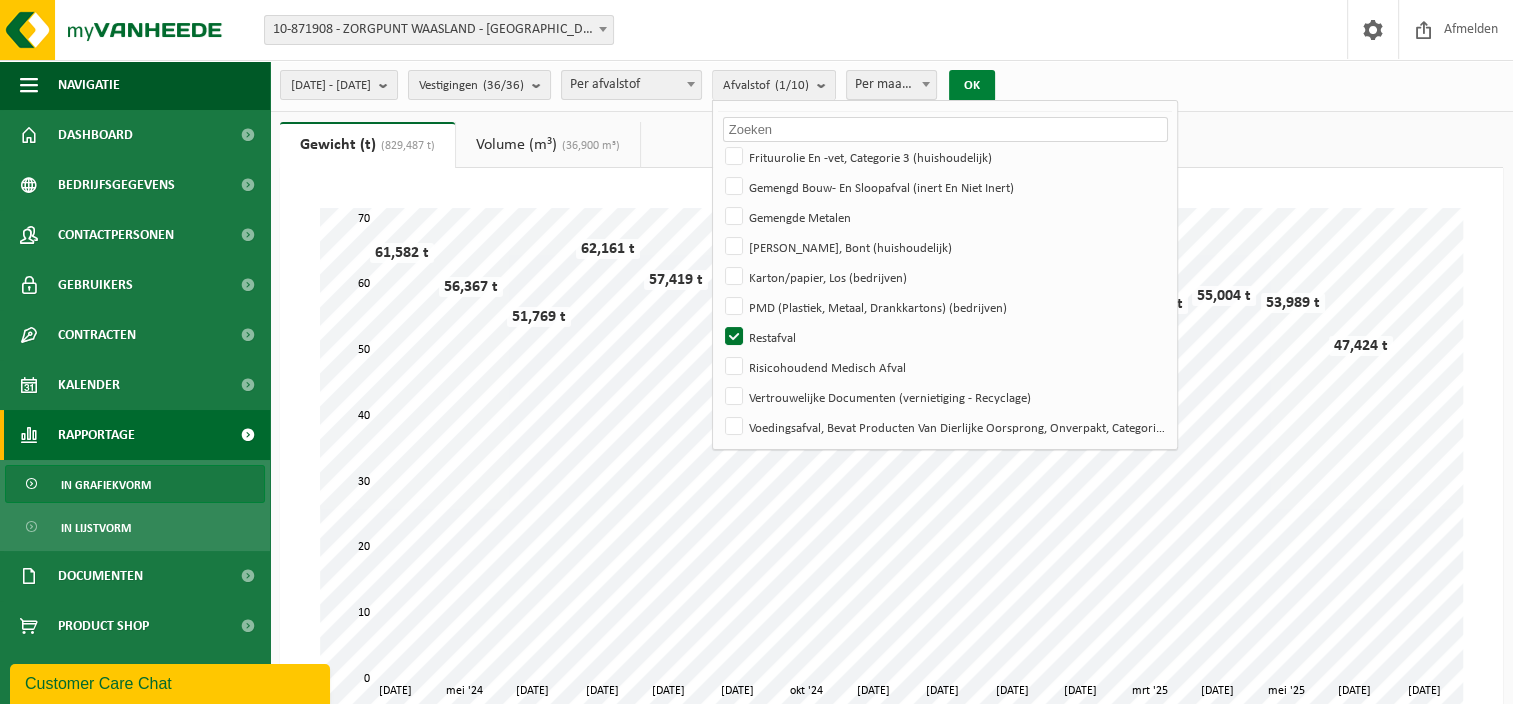 click on "OK" at bounding box center (972, 86) 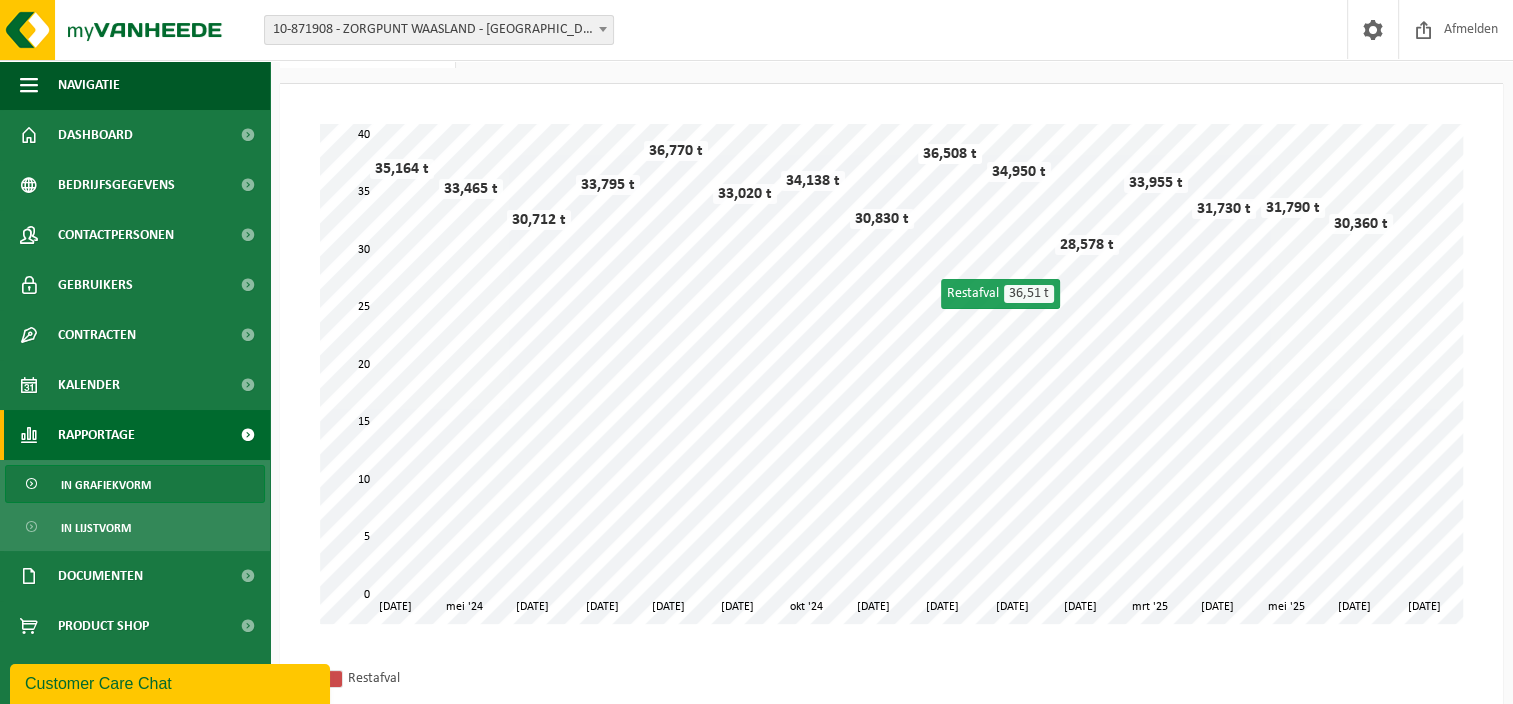 scroll, scrollTop: 0, scrollLeft: 0, axis: both 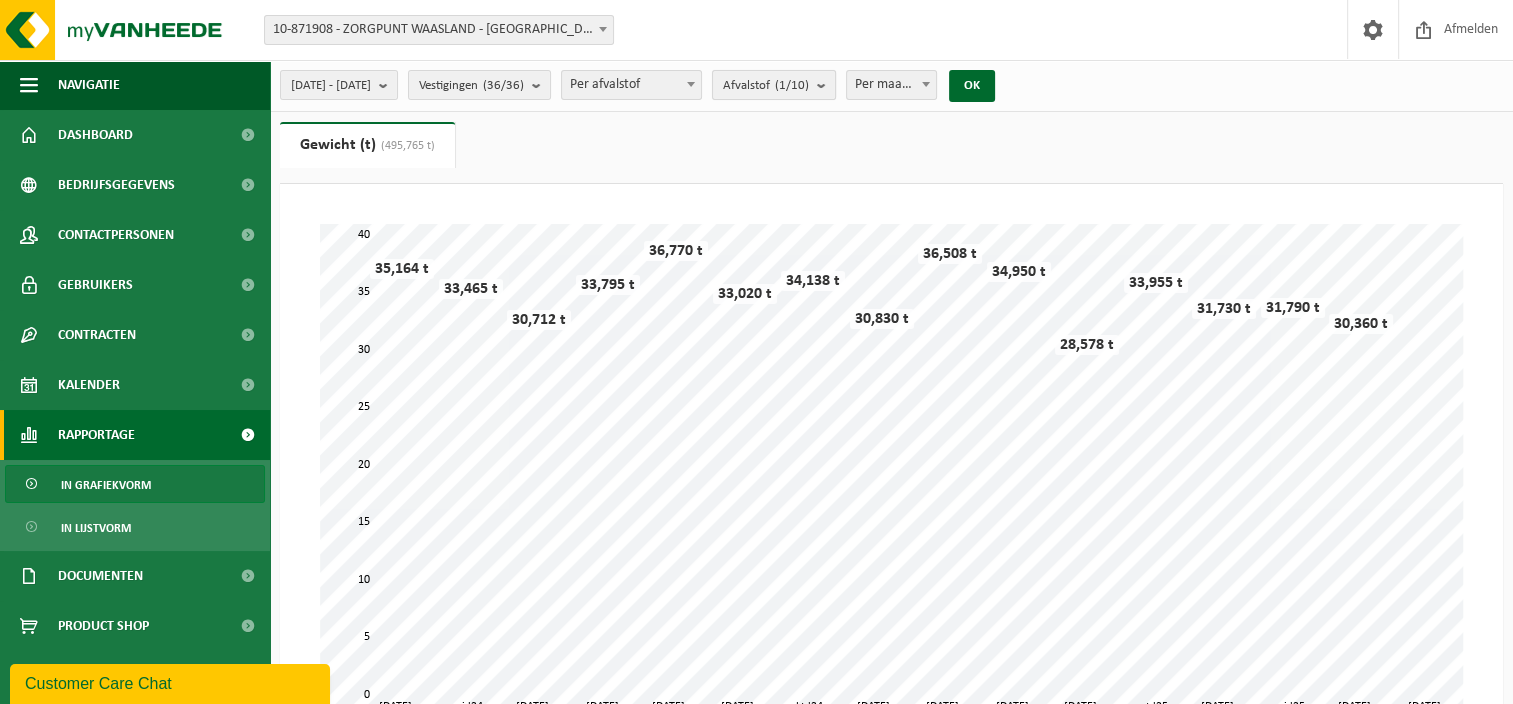 click at bounding box center (826, 85) 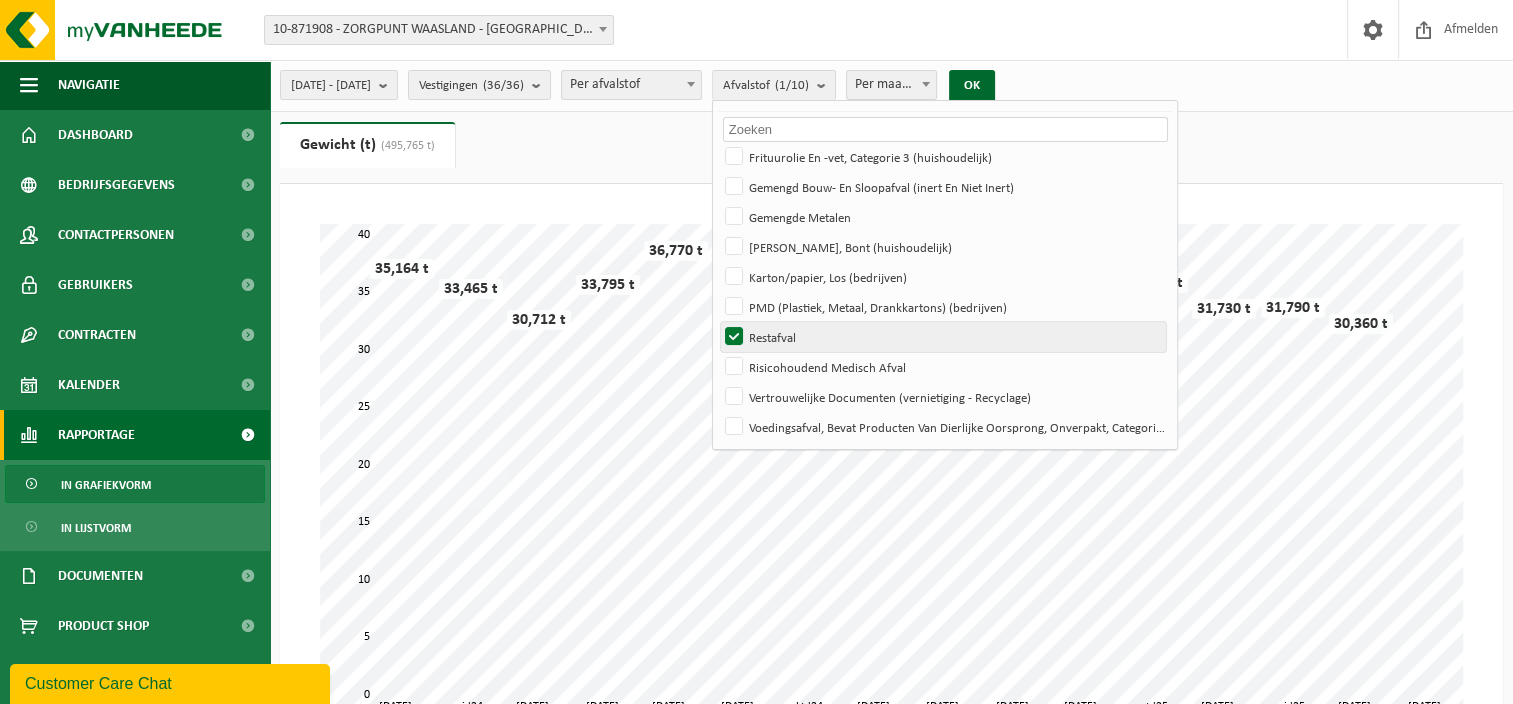 click on "Restafval" at bounding box center [943, 337] 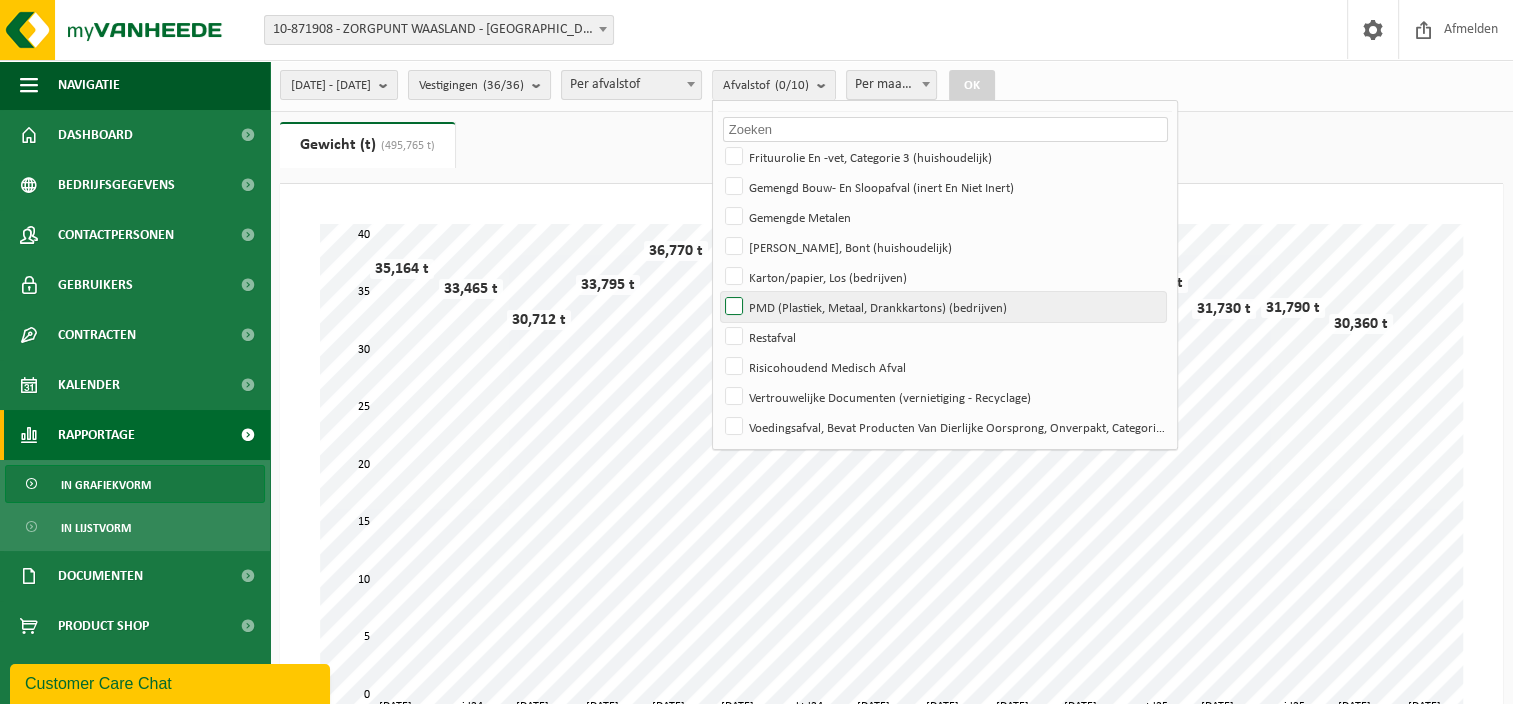 click on "PMD (Plastiek, Metaal, Drankkartons) (bedrijven)" at bounding box center (943, 307) 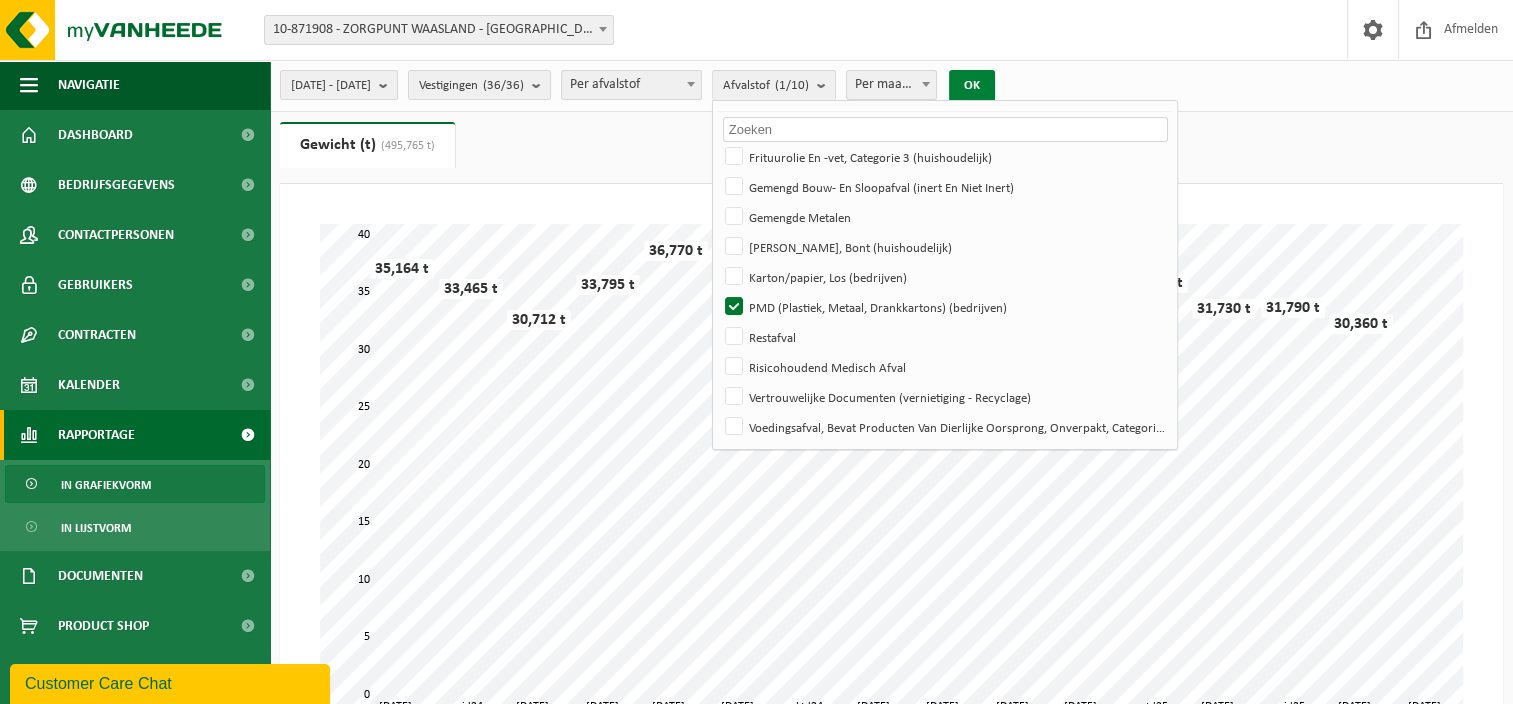 click on "OK" at bounding box center (972, 86) 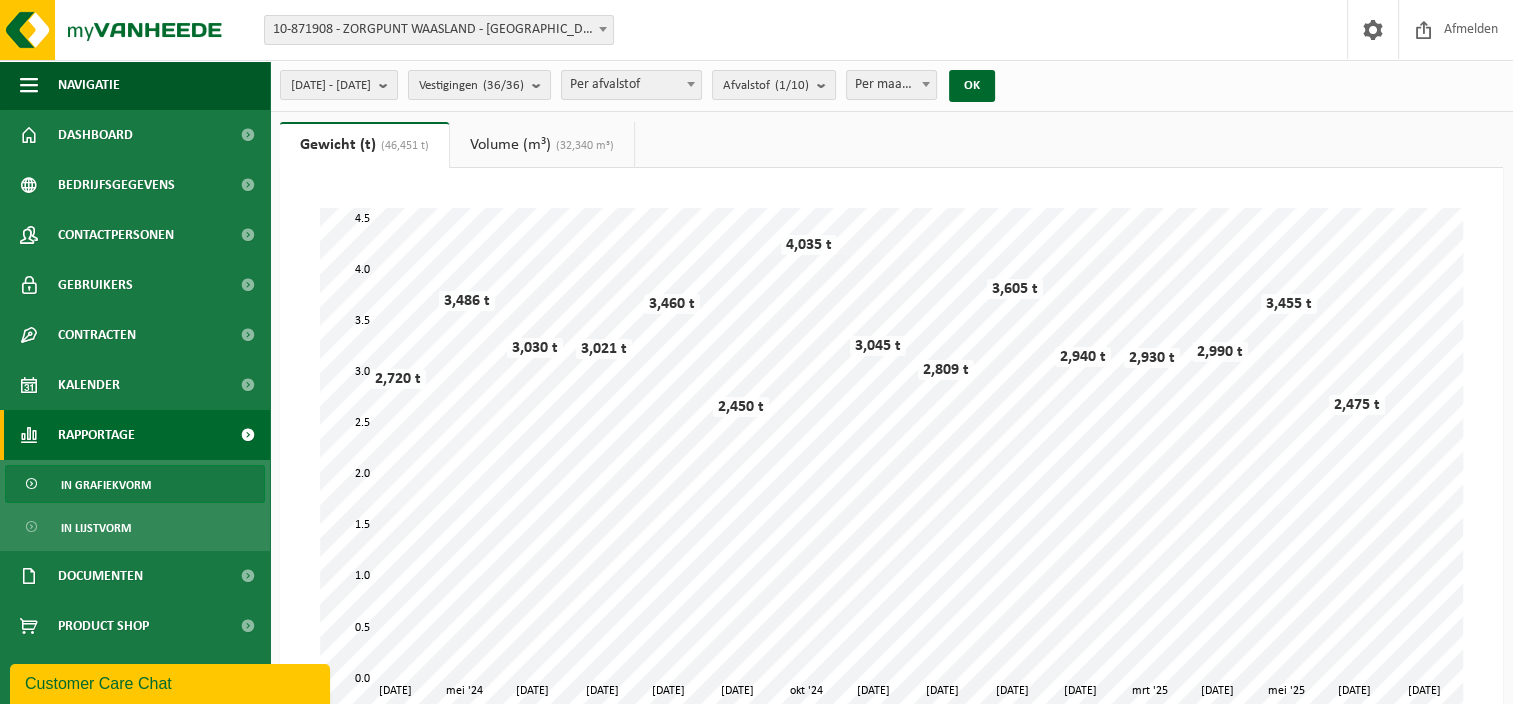 click on "Volume (m³)  (32,340  m³)" at bounding box center [542, 145] 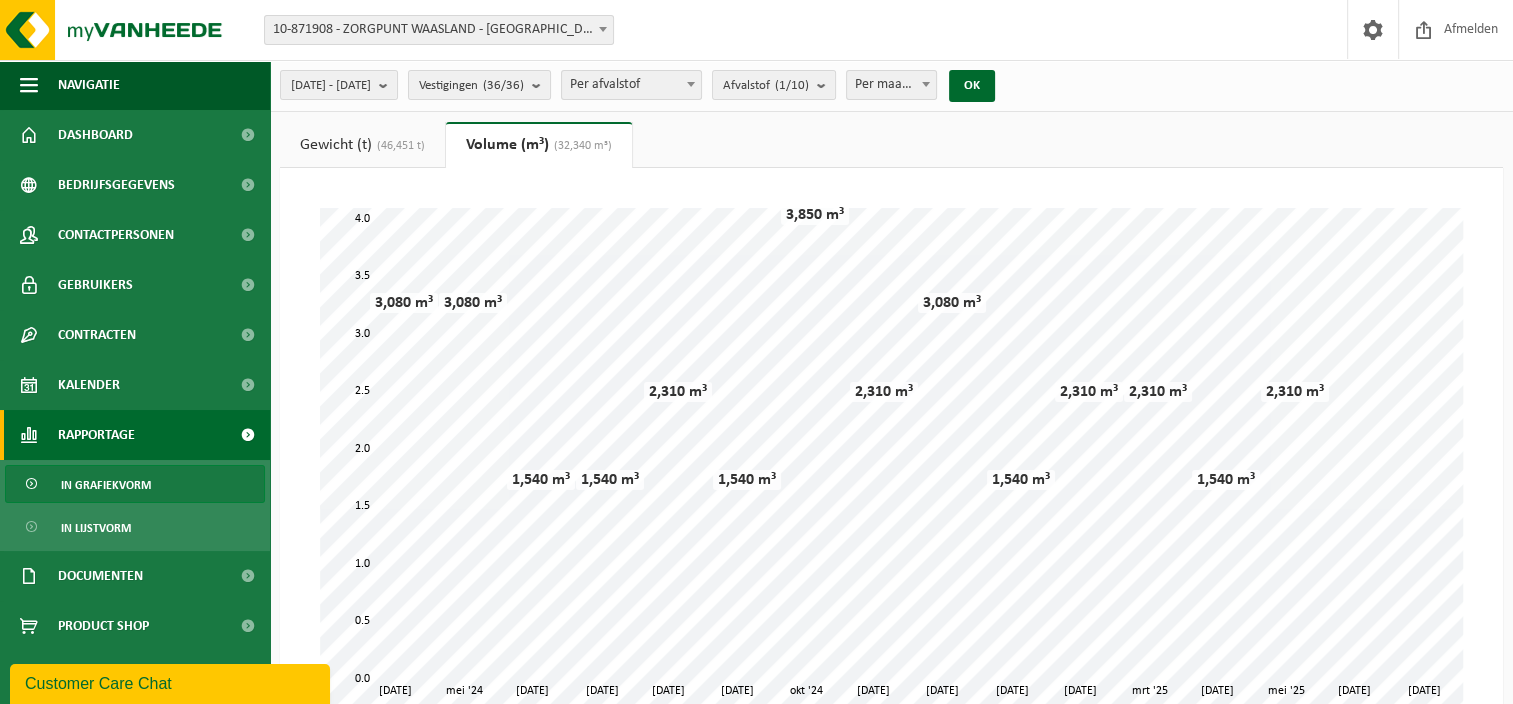 click on "Gewicht (t)  (46,451  t)" at bounding box center [362, 145] 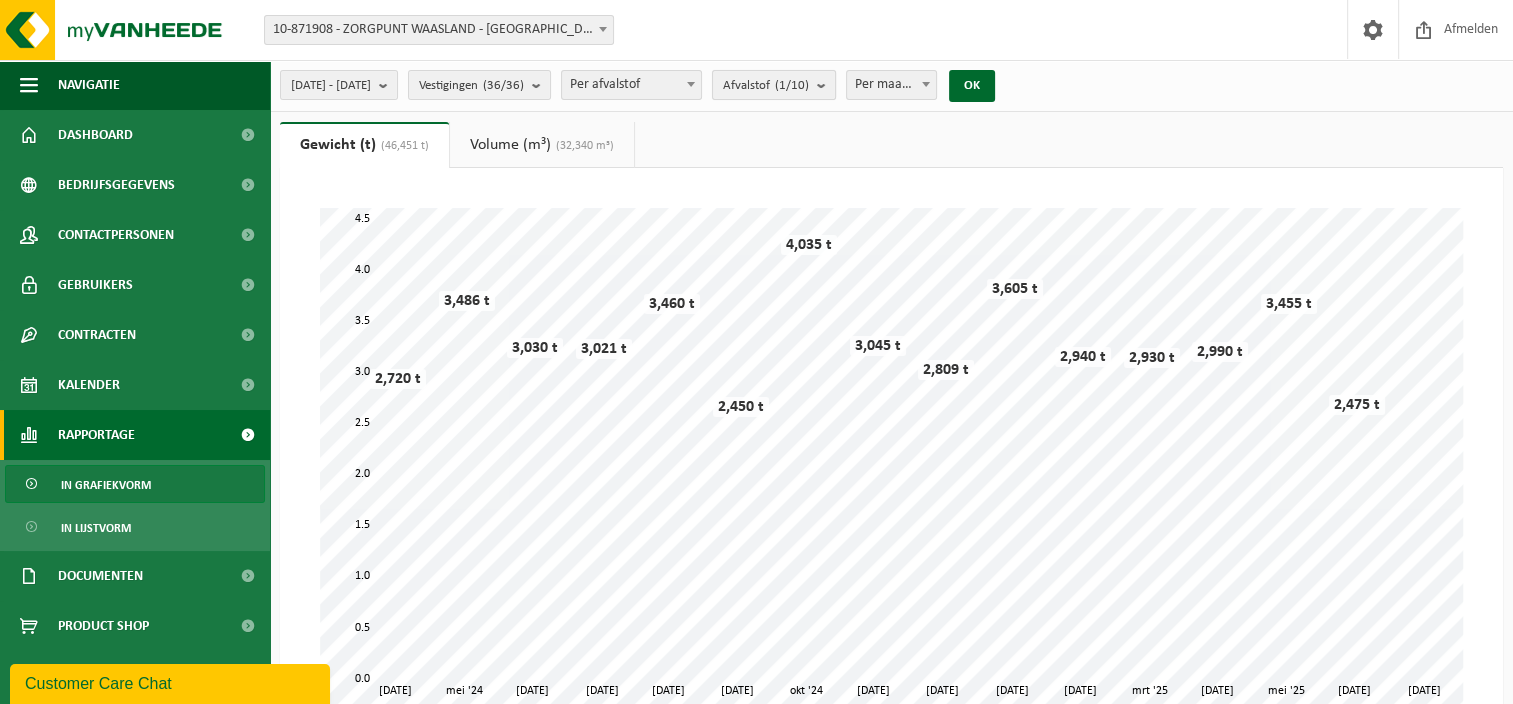 click at bounding box center [826, 85] 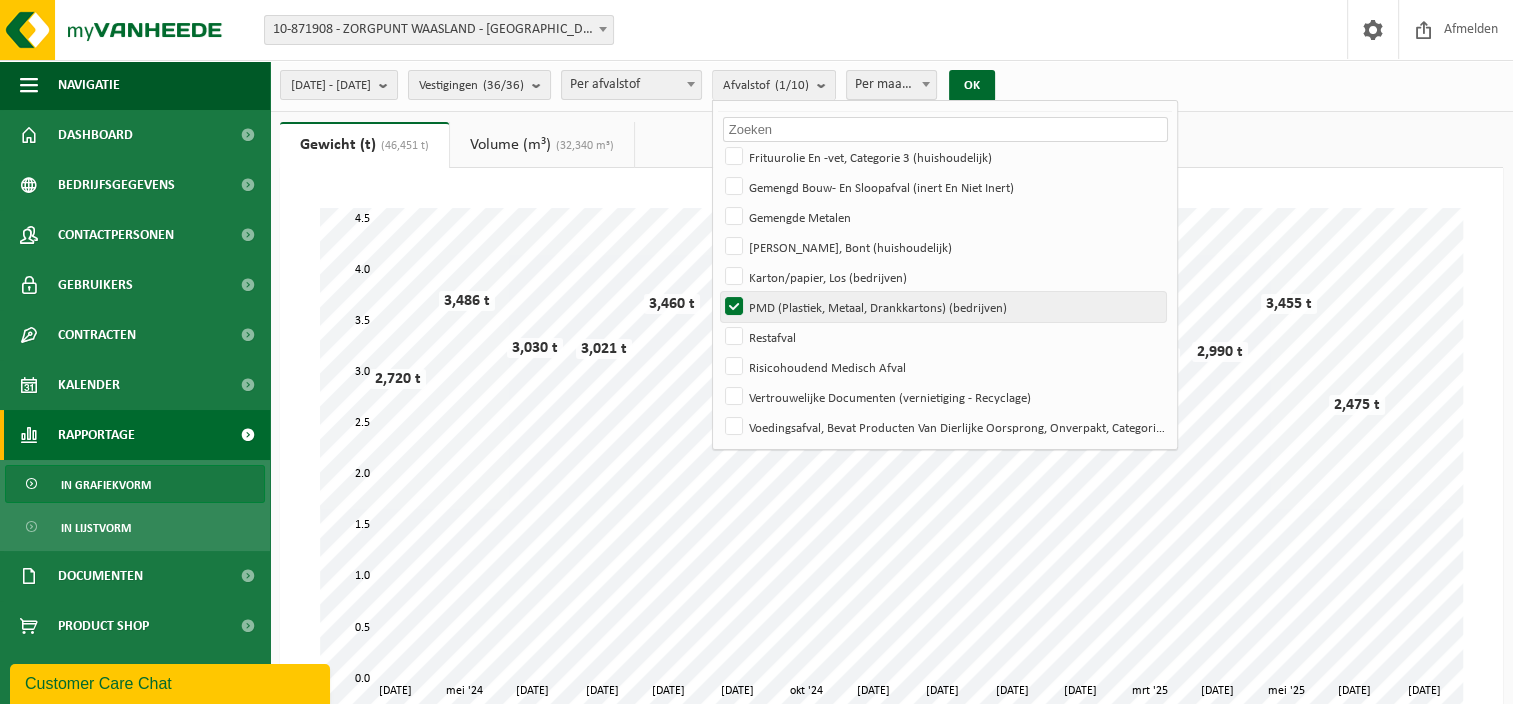 click on "PMD (Plastiek, Metaal, Drankkartons) (bedrijven)" at bounding box center (943, 307) 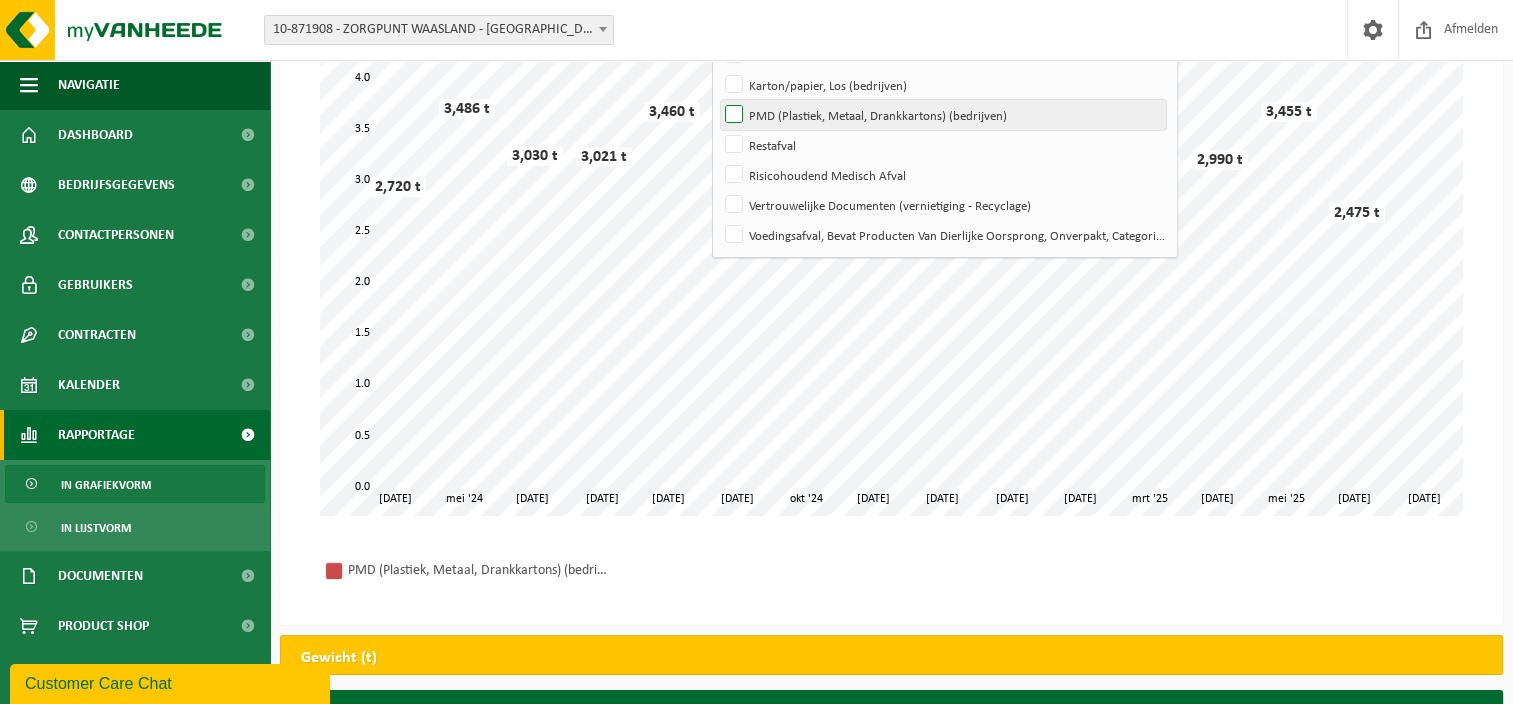 scroll, scrollTop: 200, scrollLeft: 0, axis: vertical 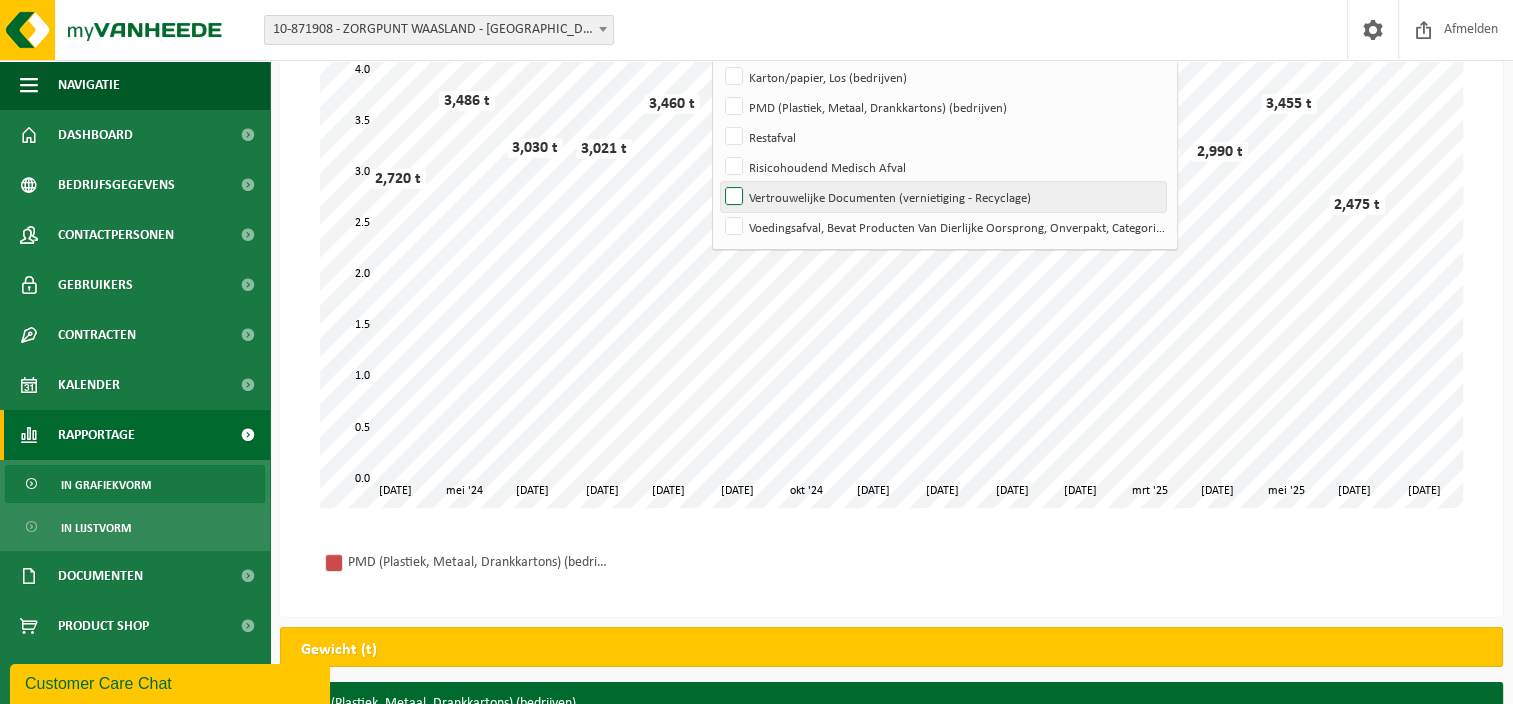 click on "Vertrouwelijke Documenten (vernietiging - Recyclage)" at bounding box center [943, 197] 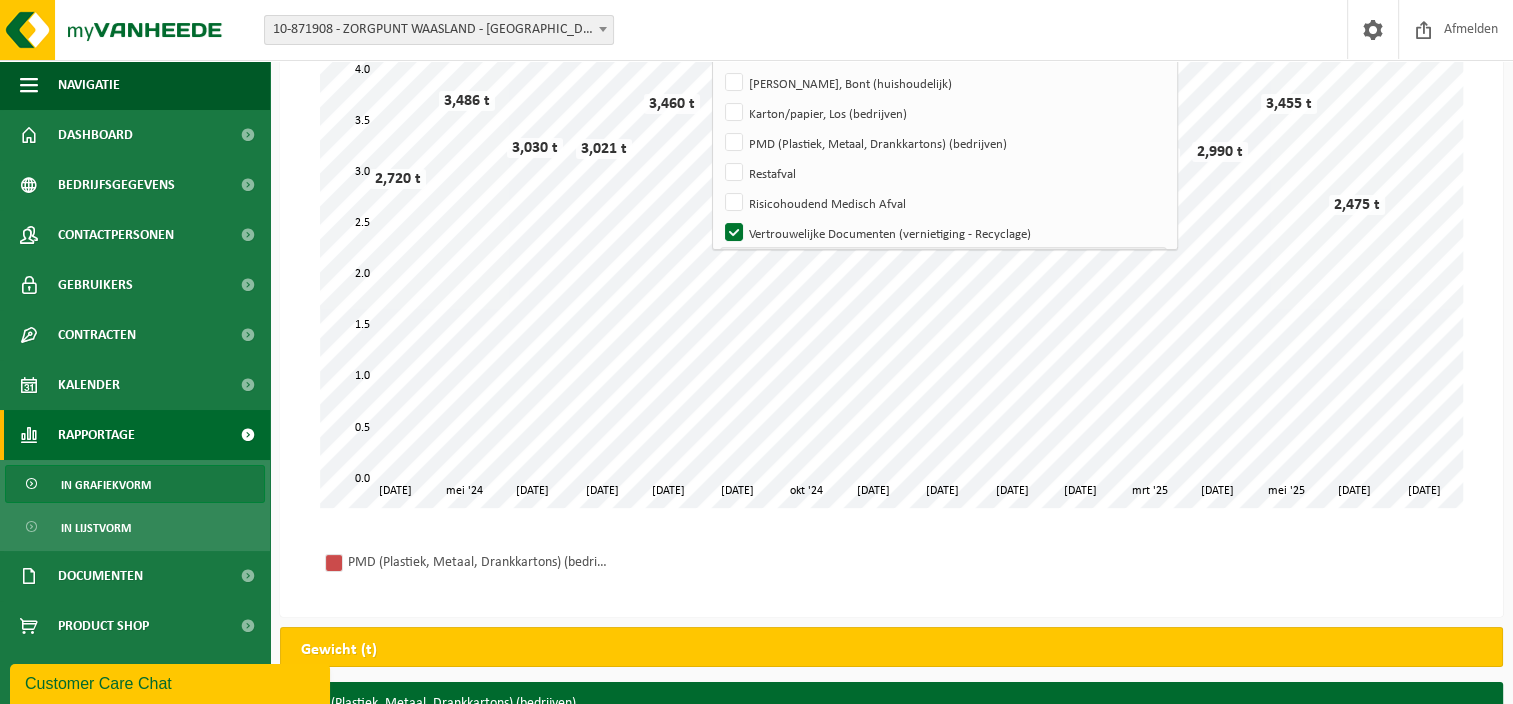 scroll, scrollTop: 0, scrollLeft: 0, axis: both 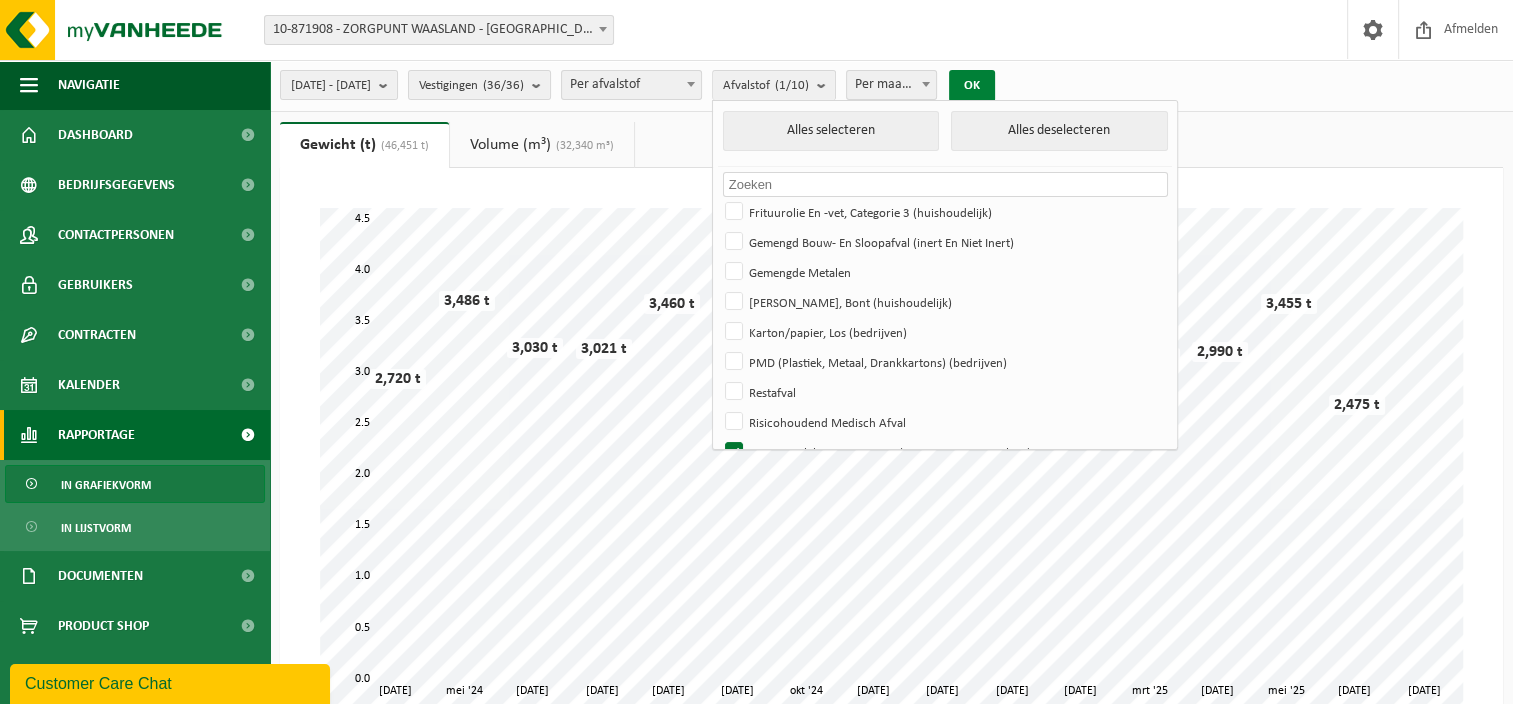 click on "OK" at bounding box center (972, 86) 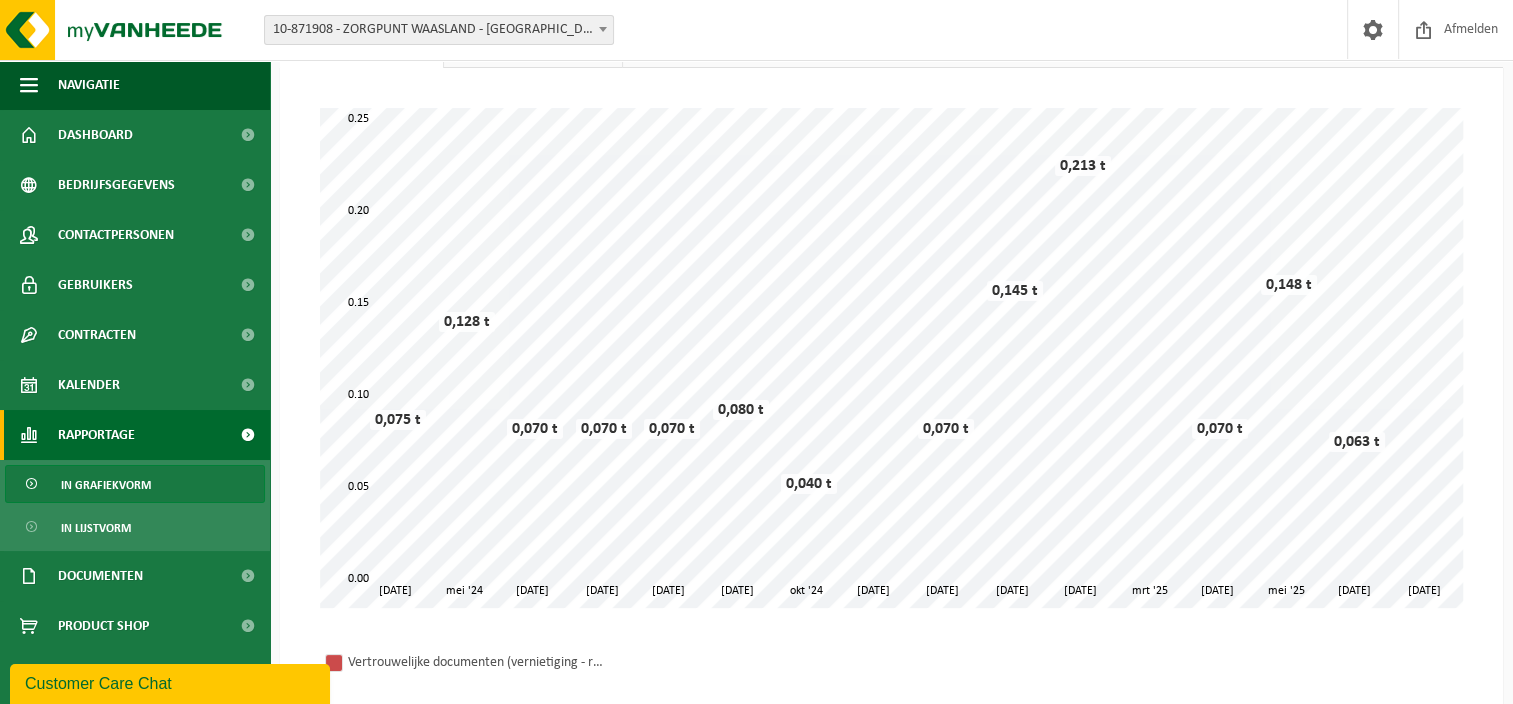 scroll, scrollTop: 0, scrollLeft: 0, axis: both 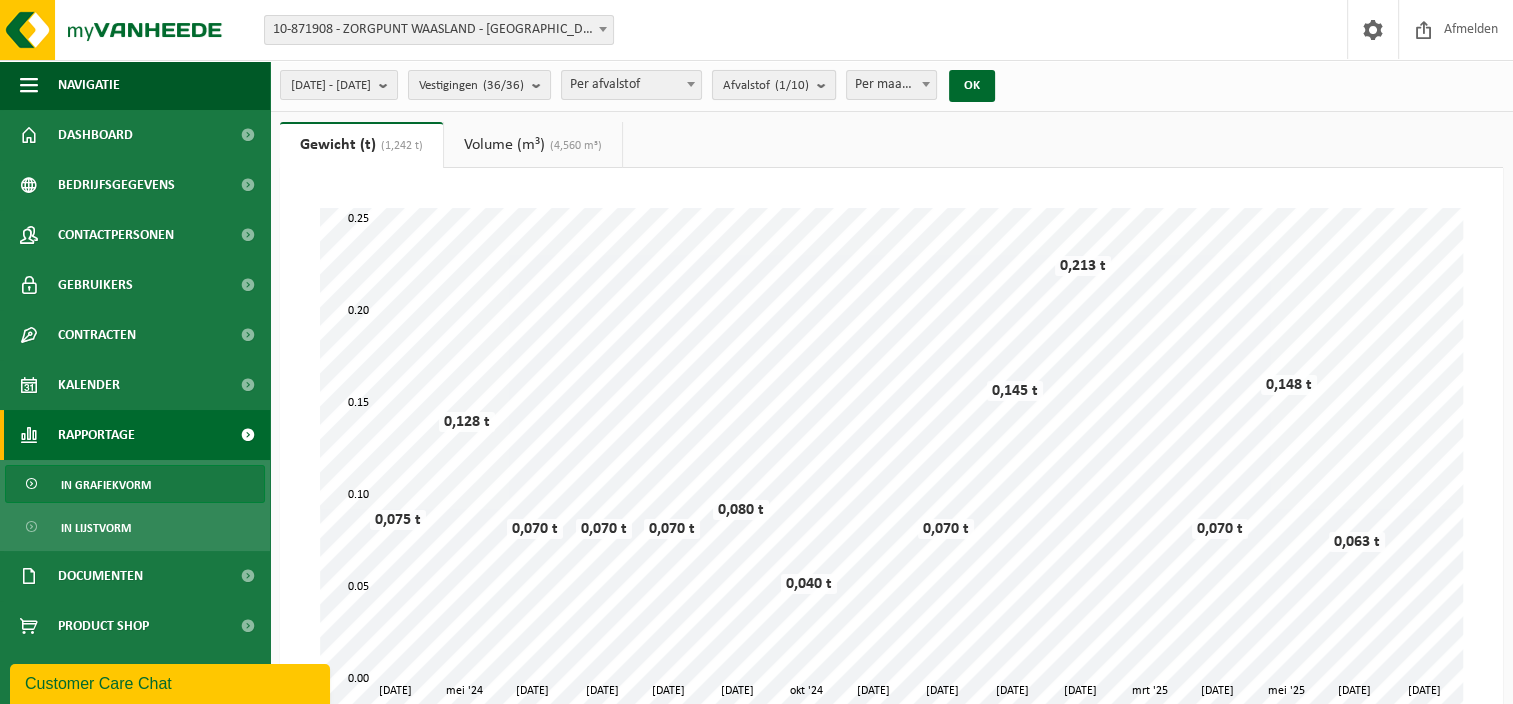 click on "Afvalstof (1/10)" at bounding box center (774, 85) 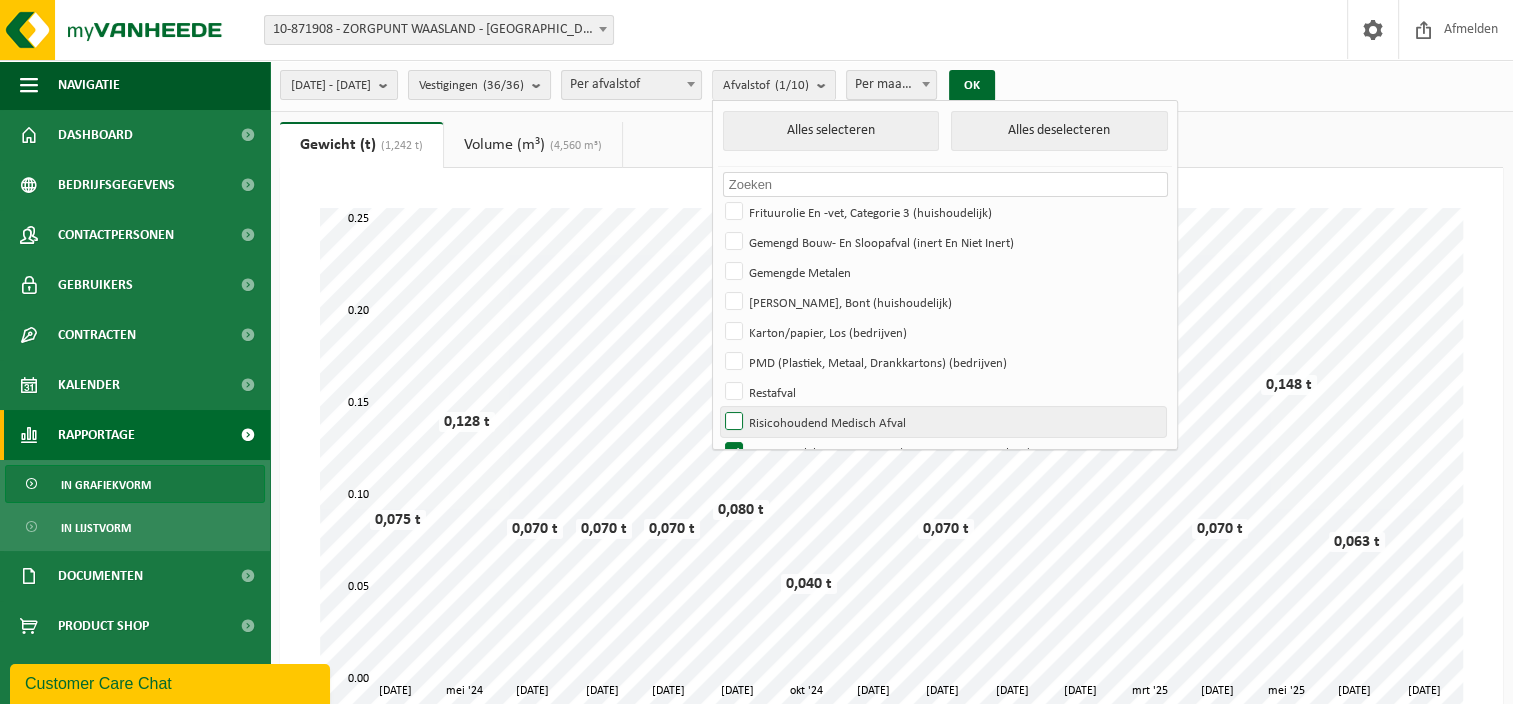 scroll, scrollTop: 55, scrollLeft: 0, axis: vertical 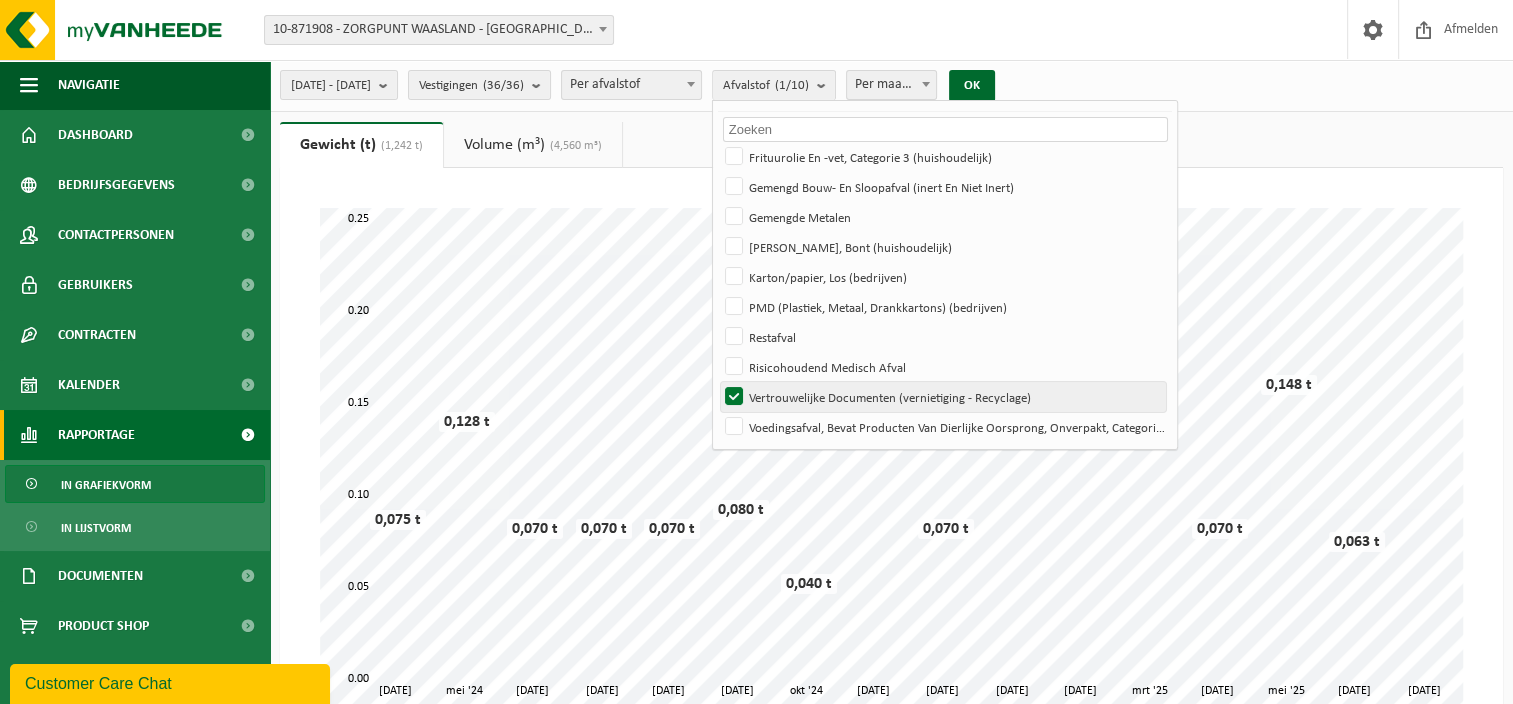 click on "Vertrouwelijke Documenten (vernietiging - Recyclage)" at bounding box center [943, 397] 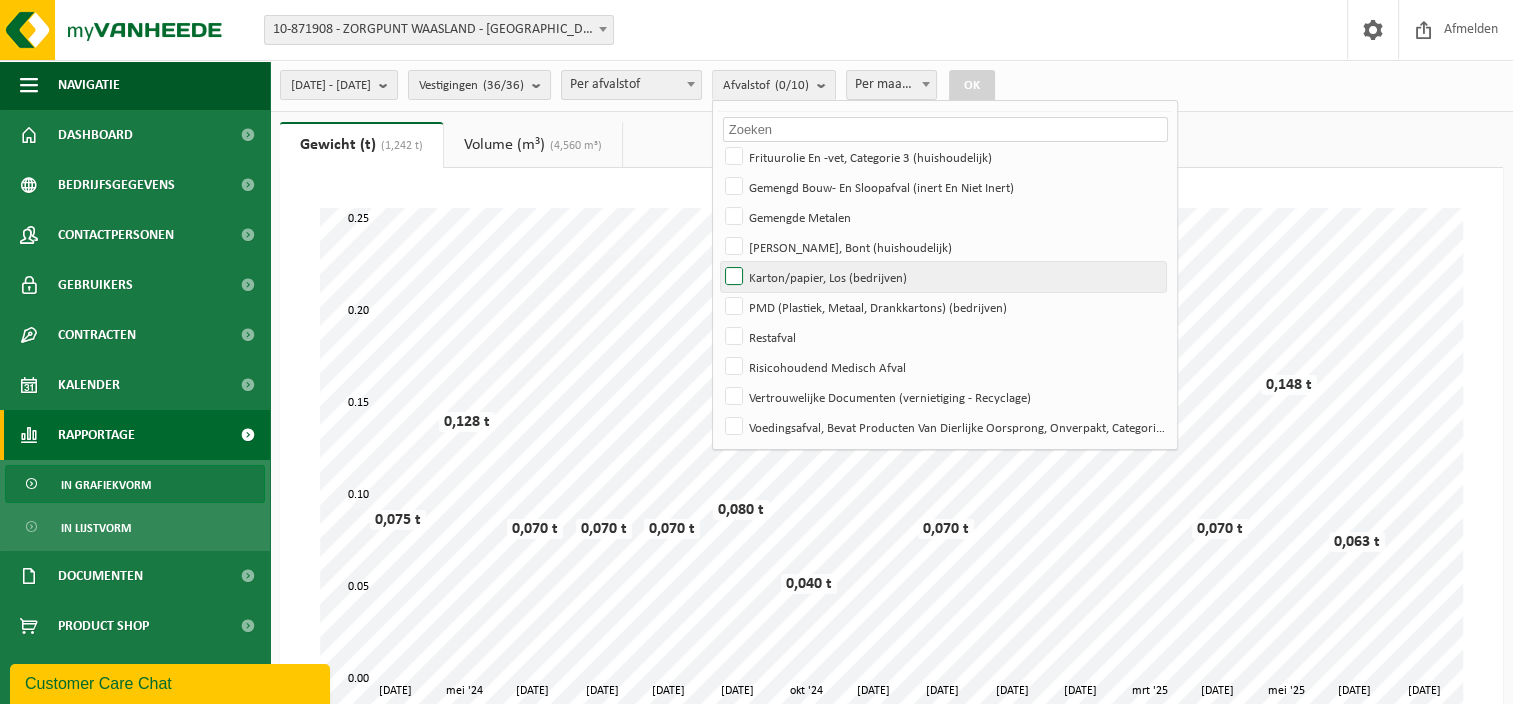 scroll, scrollTop: 100, scrollLeft: 0, axis: vertical 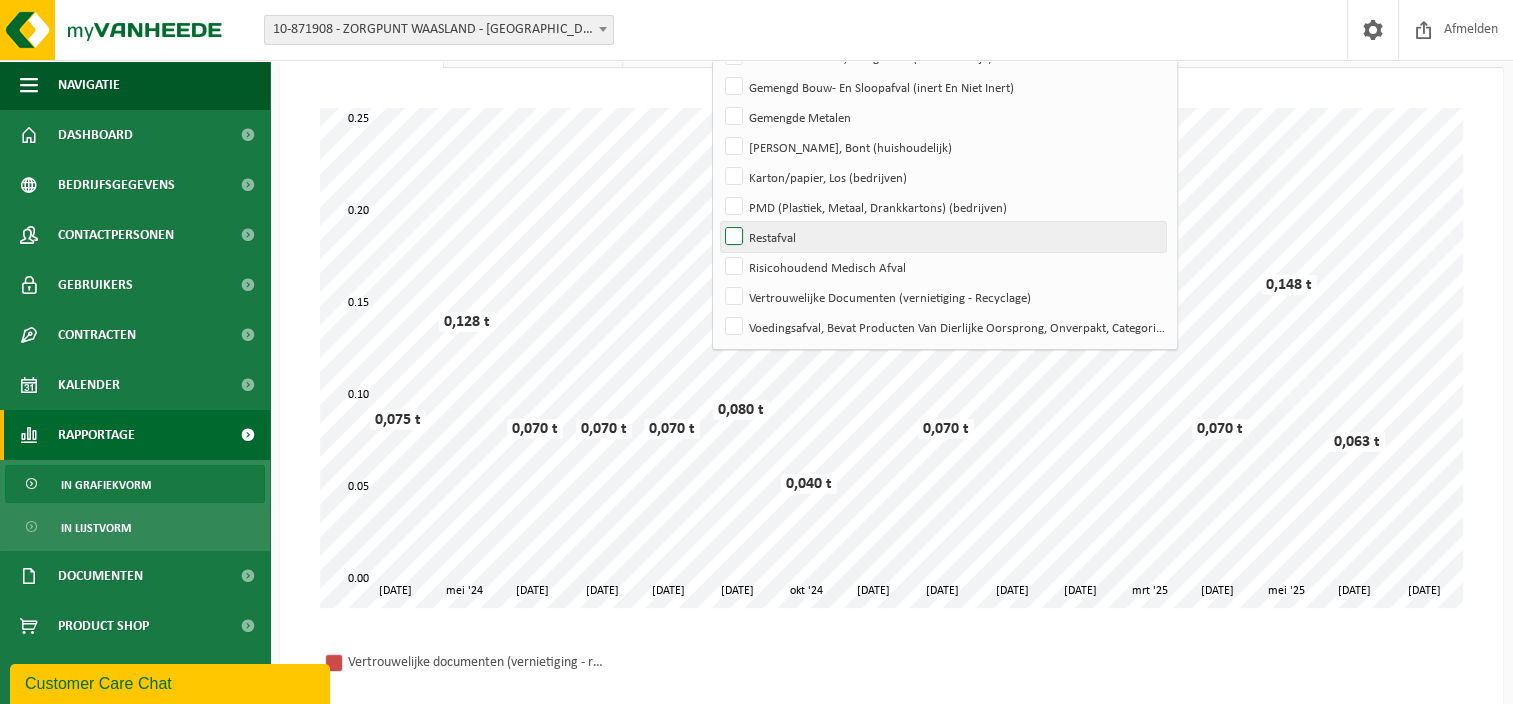 click on "Restafval" at bounding box center (943, 237) 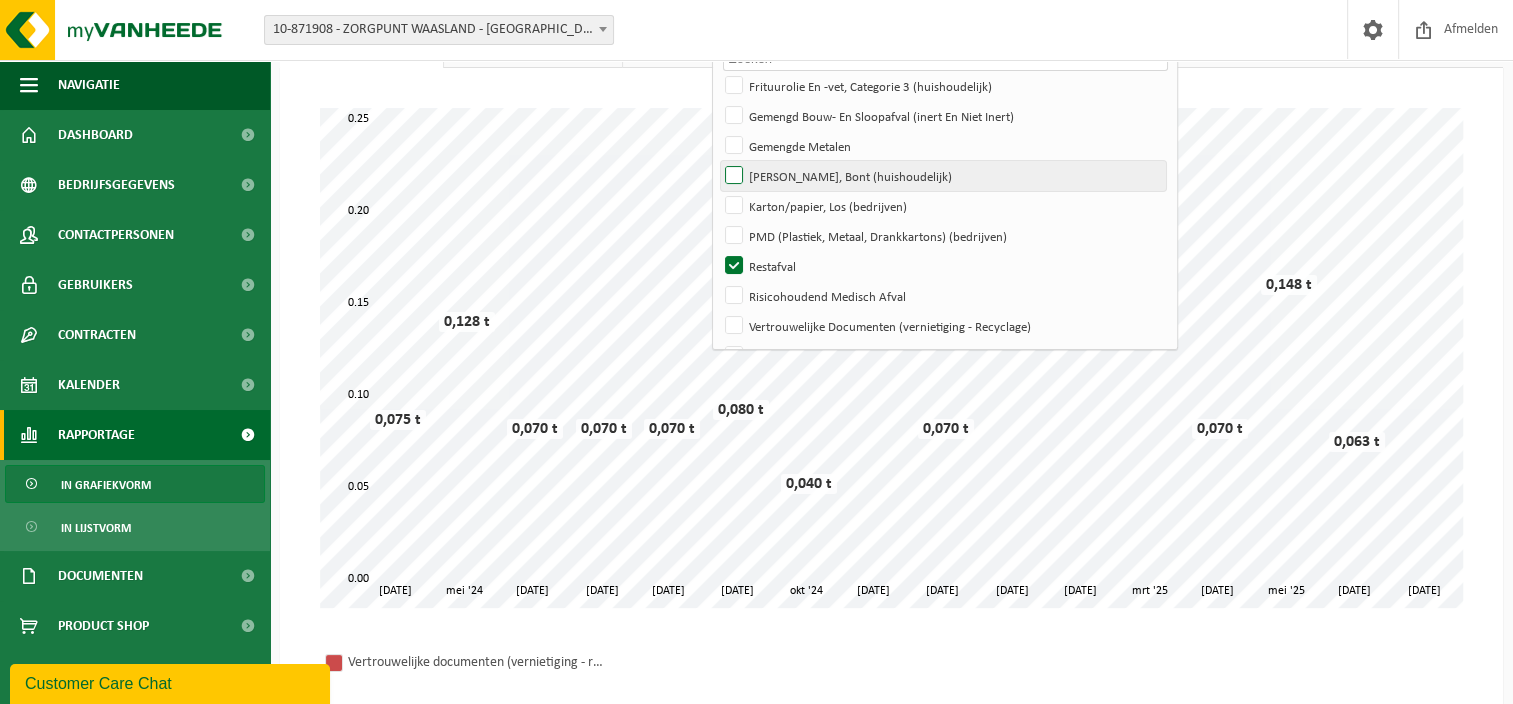 scroll, scrollTop: 0, scrollLeft: 0, axis: both 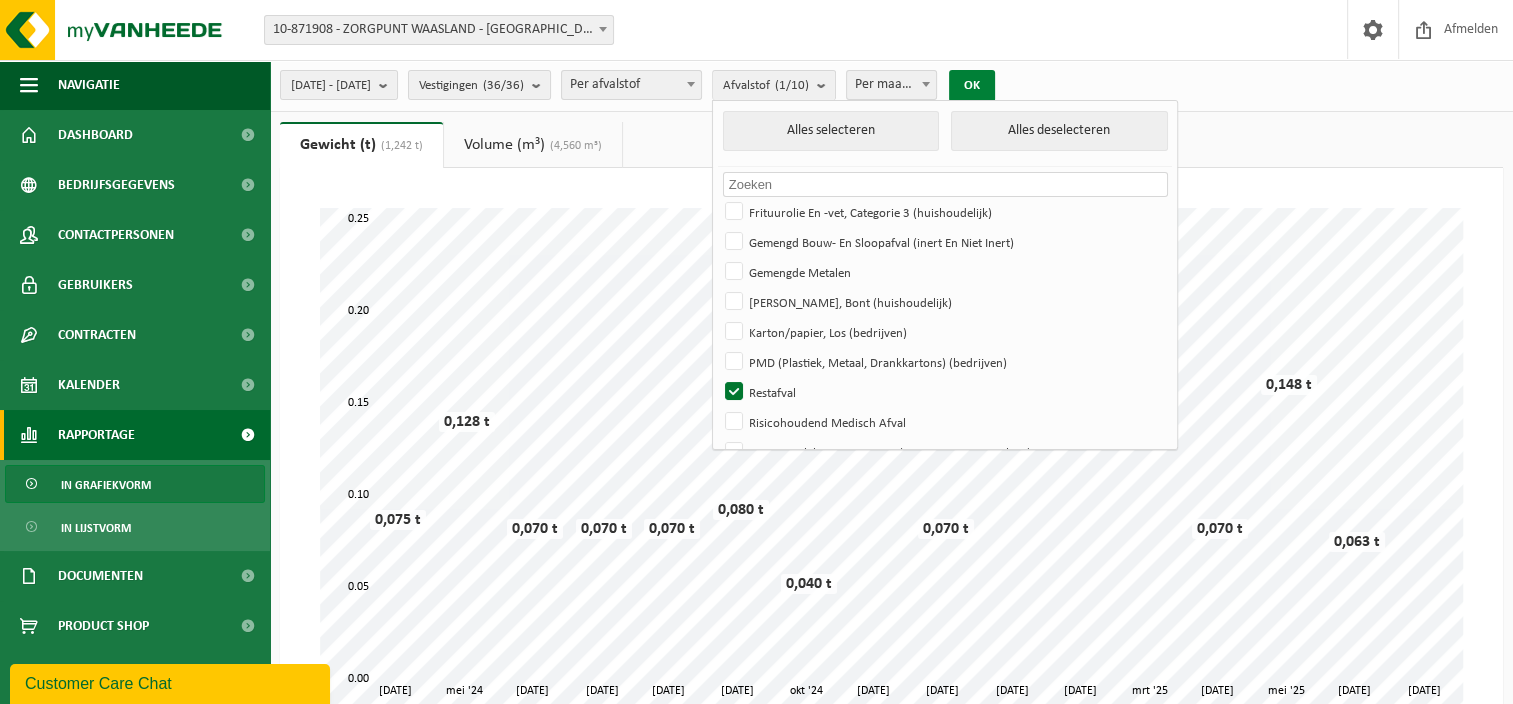 click on "OK" at bounding box center (972, 86) 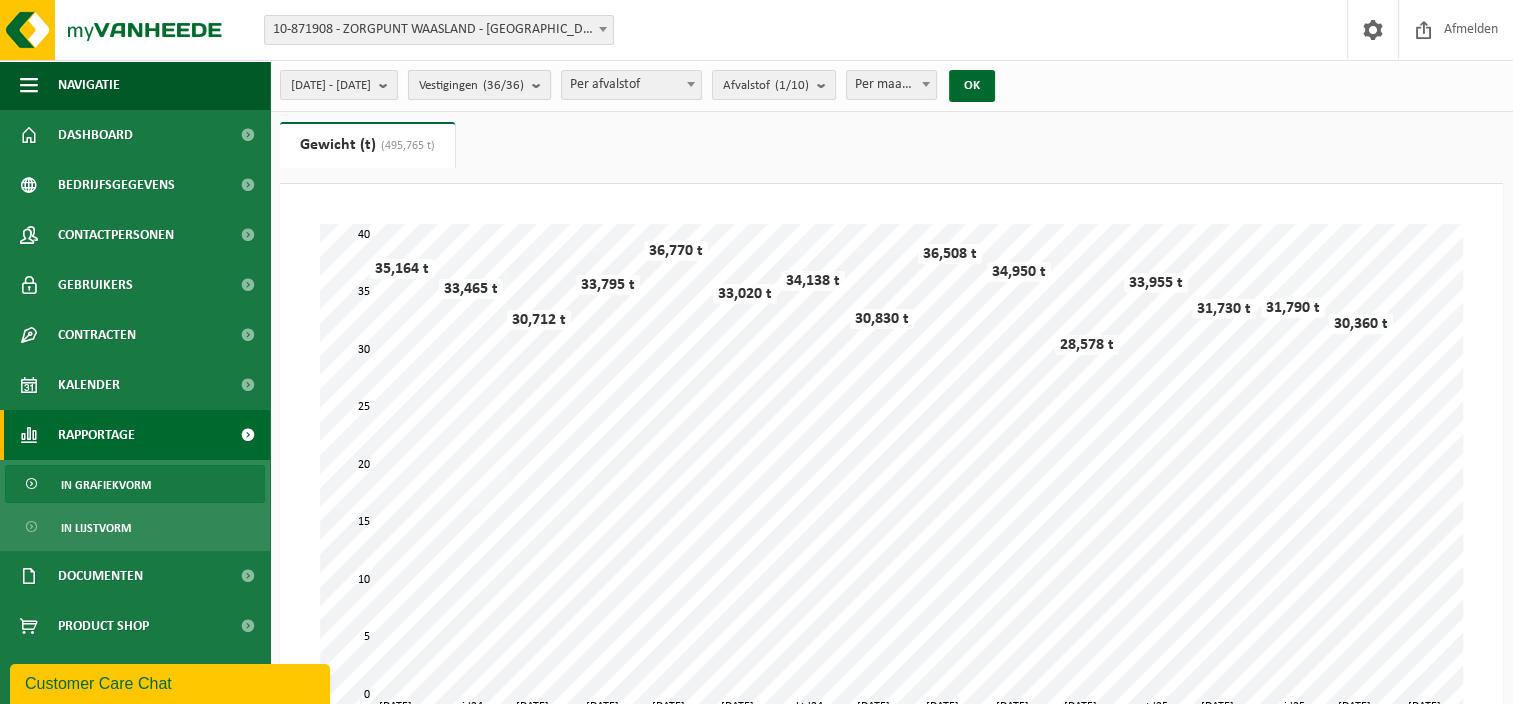 click at bounding box center [541, 85] 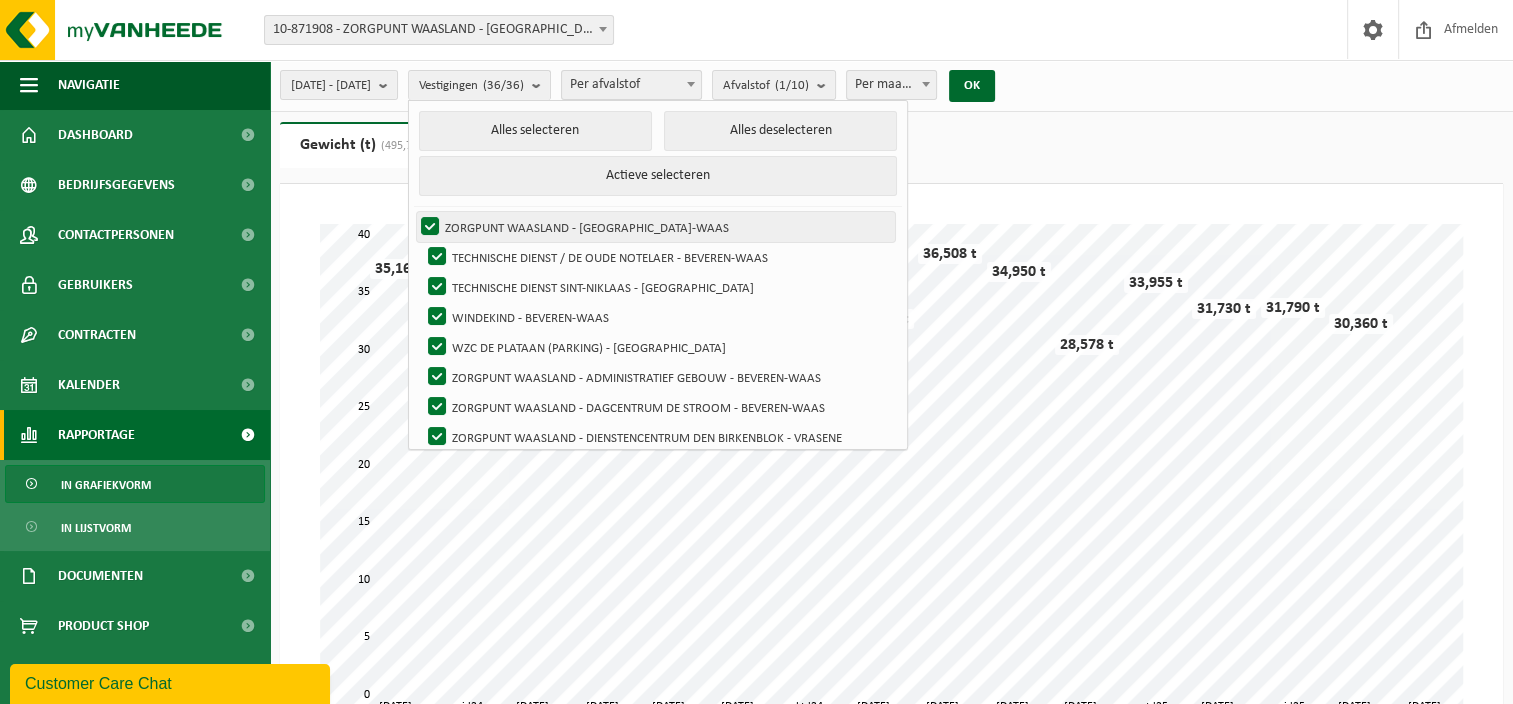 click on "ZORGPUNT WAASLAND - [GEOGRAPHIC_DATA]-WAAS" at bounding box center [656, 227] 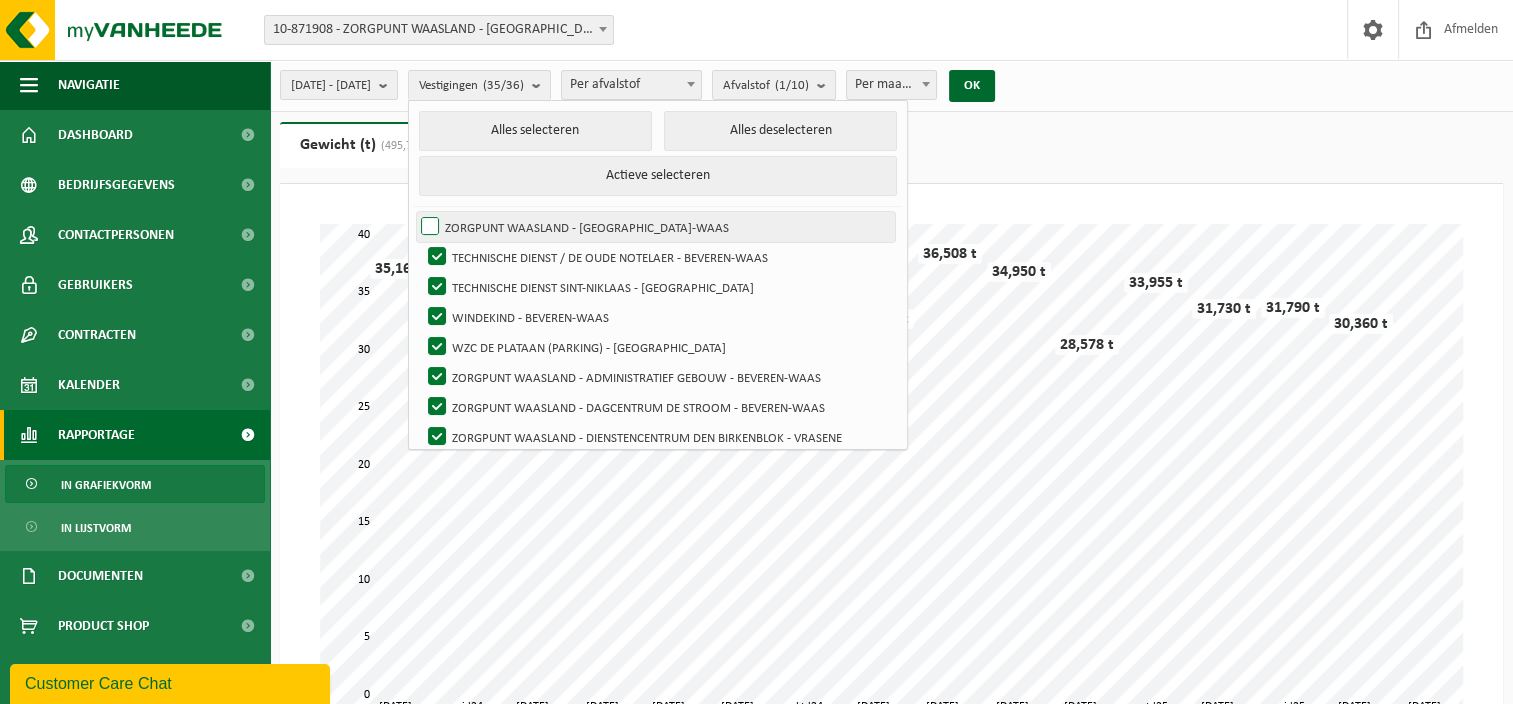 click on "ZORGPUNT WAASLAND - [GEOGRAPHIC_DATA]-WAAS" at bounding box center (656, 227) 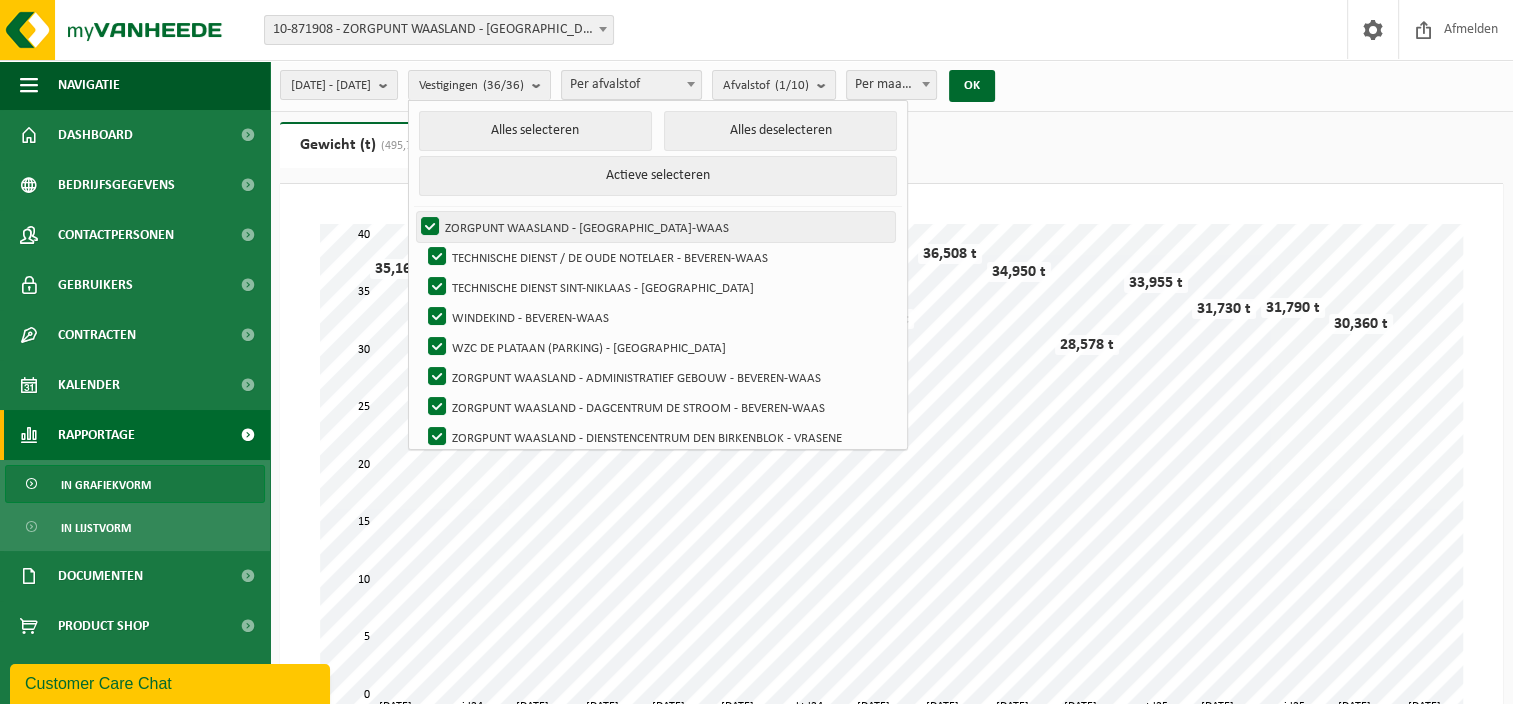 click on "ZORGPUNT WAASLAND - [GEOGRAPHIC_DATA]-WAAS" at bounding box center [656, 227] 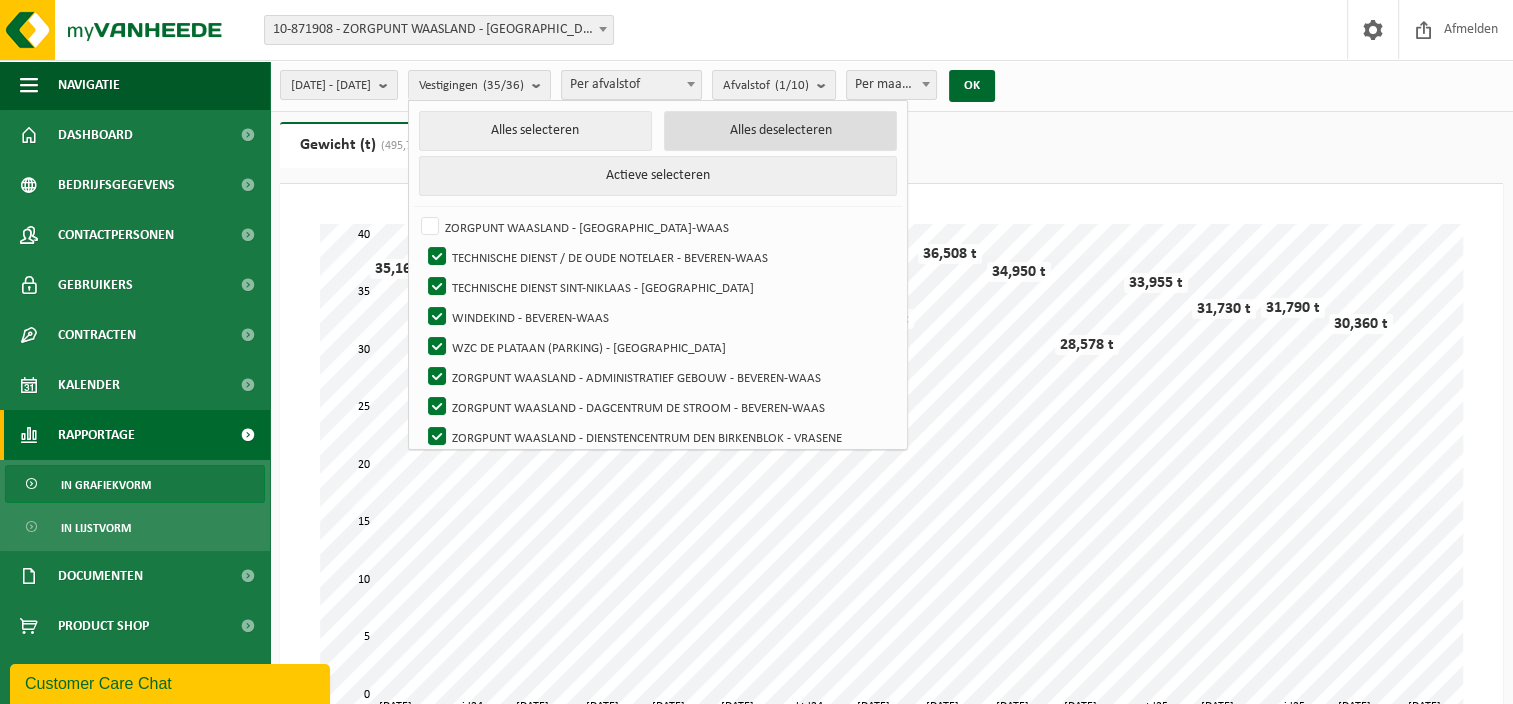 click on "Alles deselecteren" at bounding box center [780, 131] 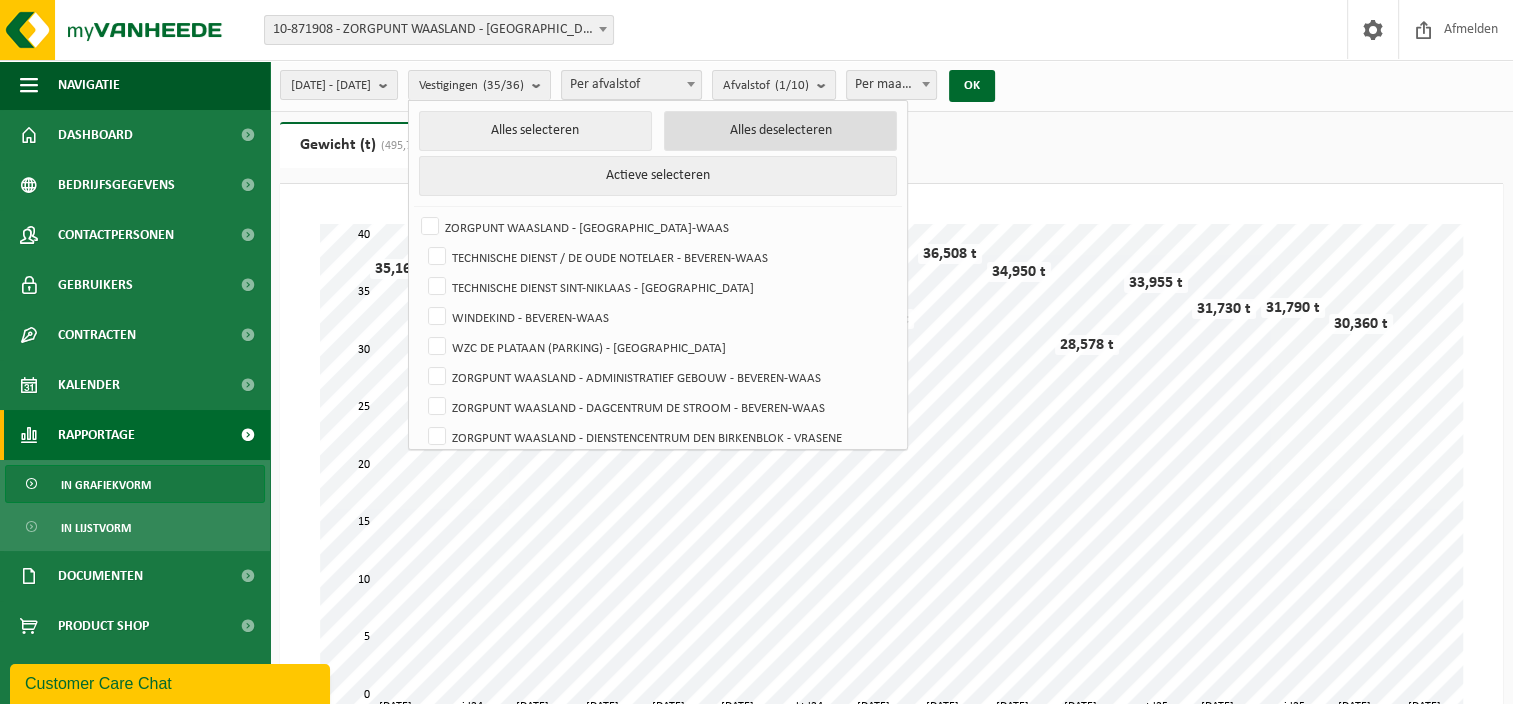 checkbox on "false" 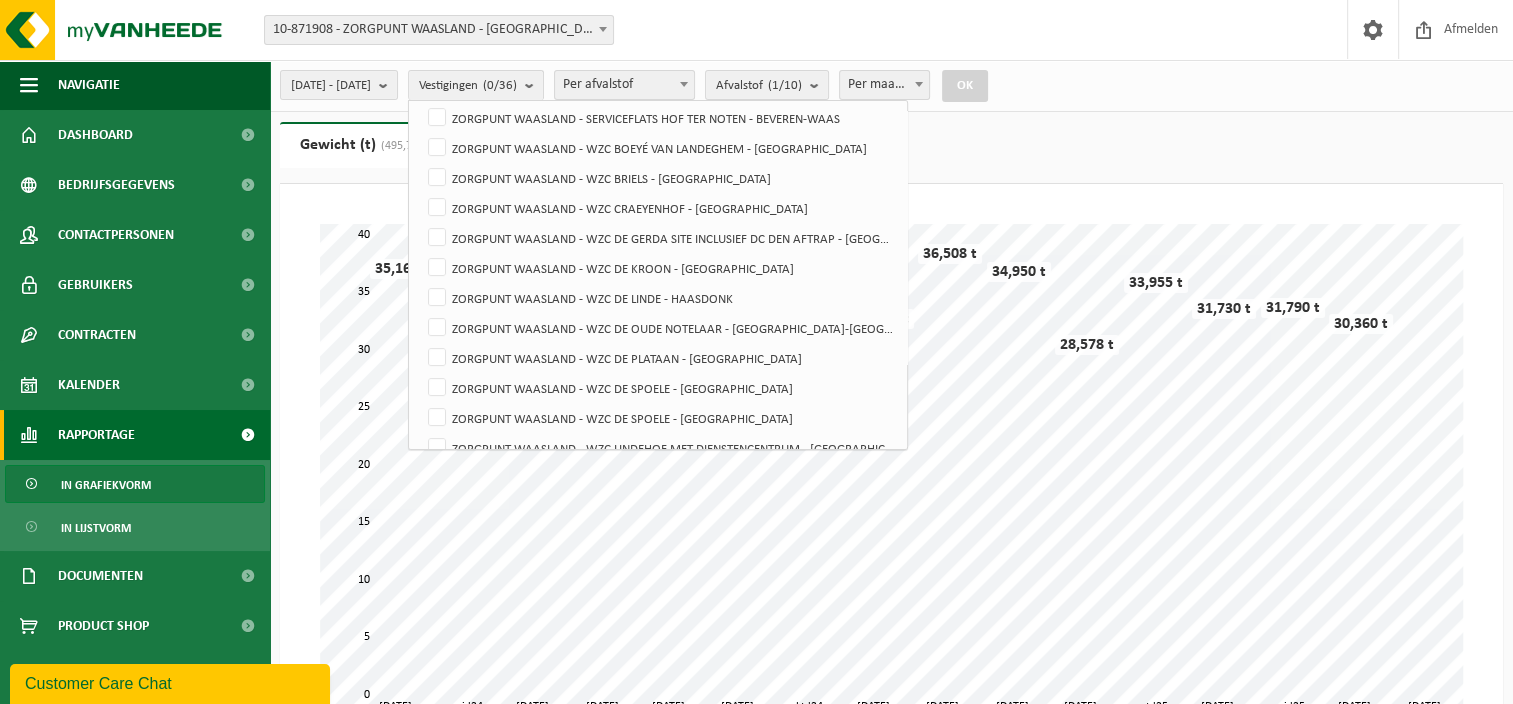 scroll, scrollTop: 500, scrollLeft: 0, axis: vertical 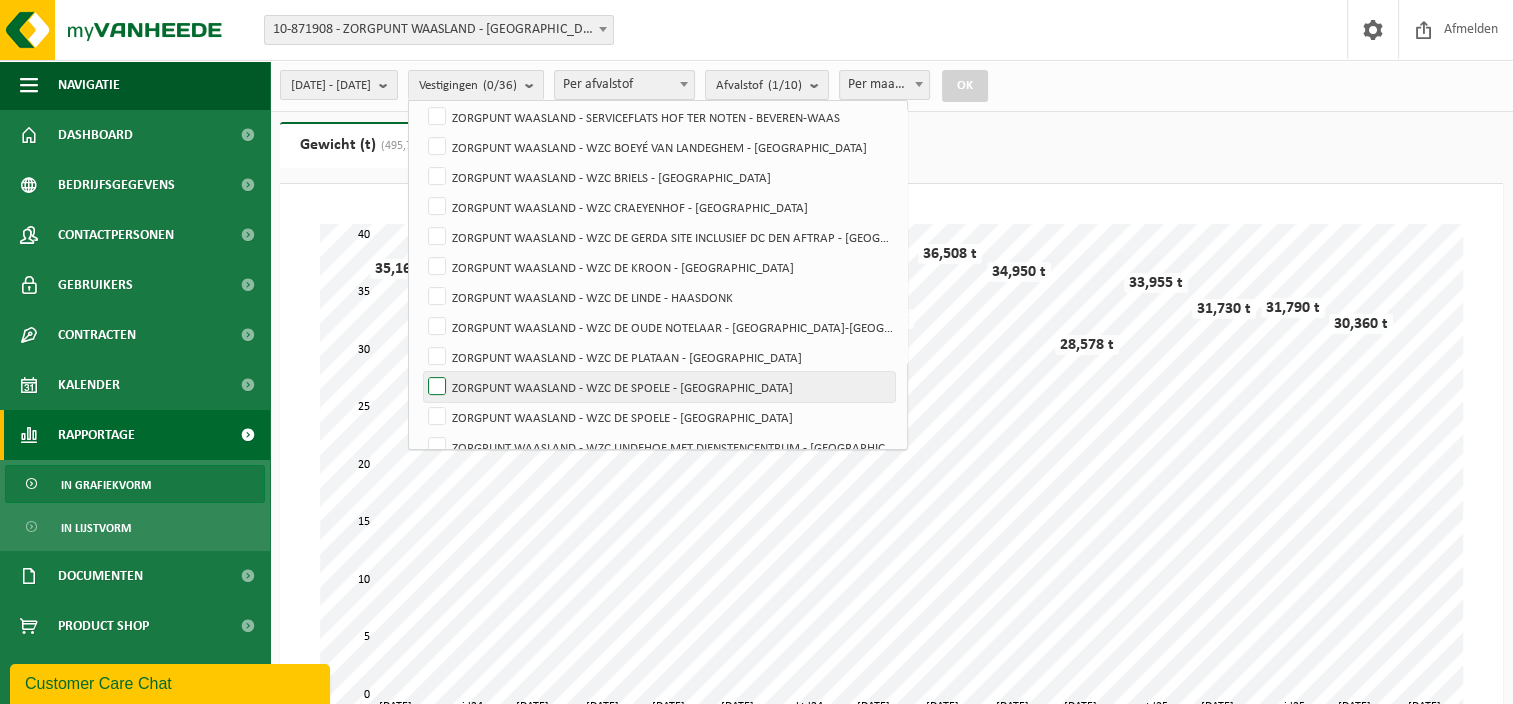 click on "ZORGPUNT WAASLAND - WZC DE SPOELE - [GEOGRAPHIC_DATA]" at bounding box center [659, 387] 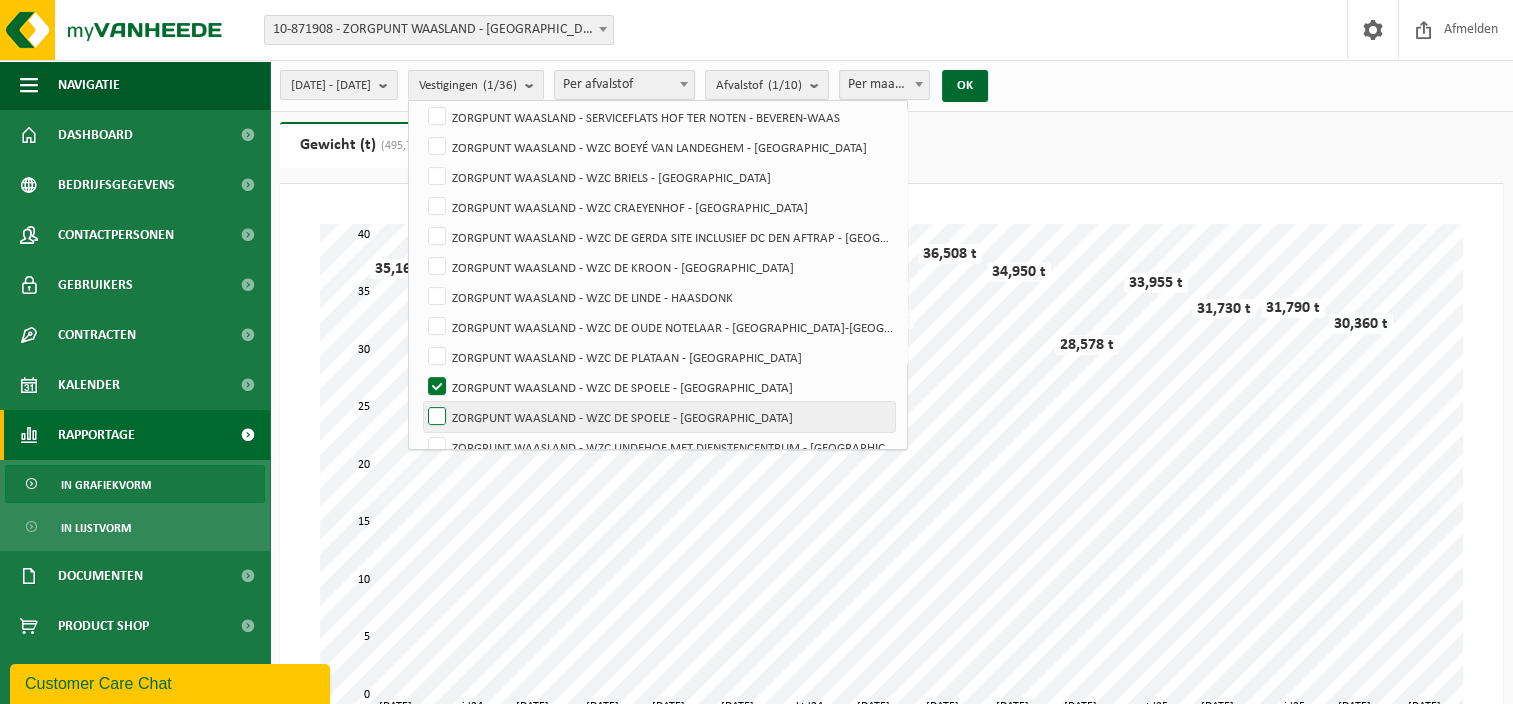 click on "ZORGPUNT WAASLAND - WZC DE SPOELE - [GEOGRAPHIC_DATA]" at bounding box center (659, 417) 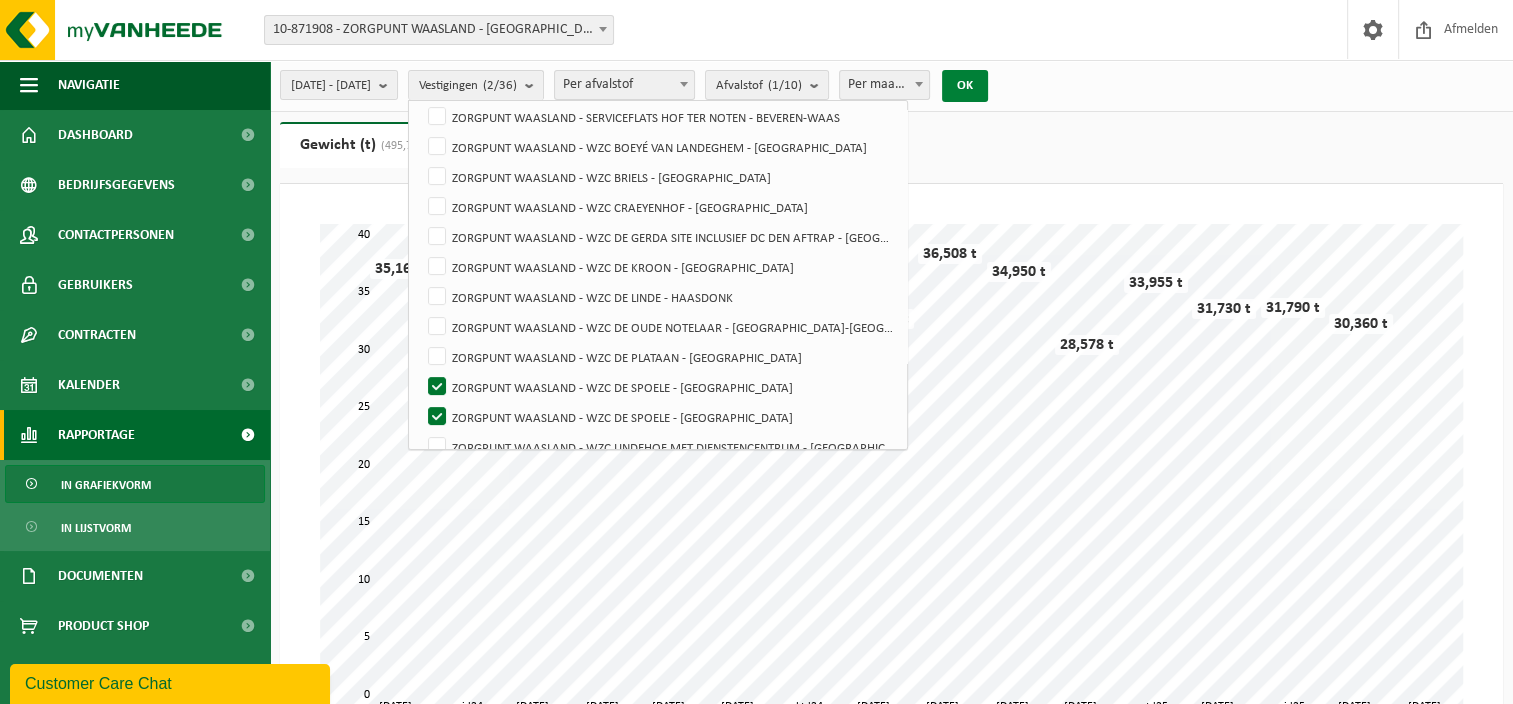 click on "OK" at bounding box center (965, 86) 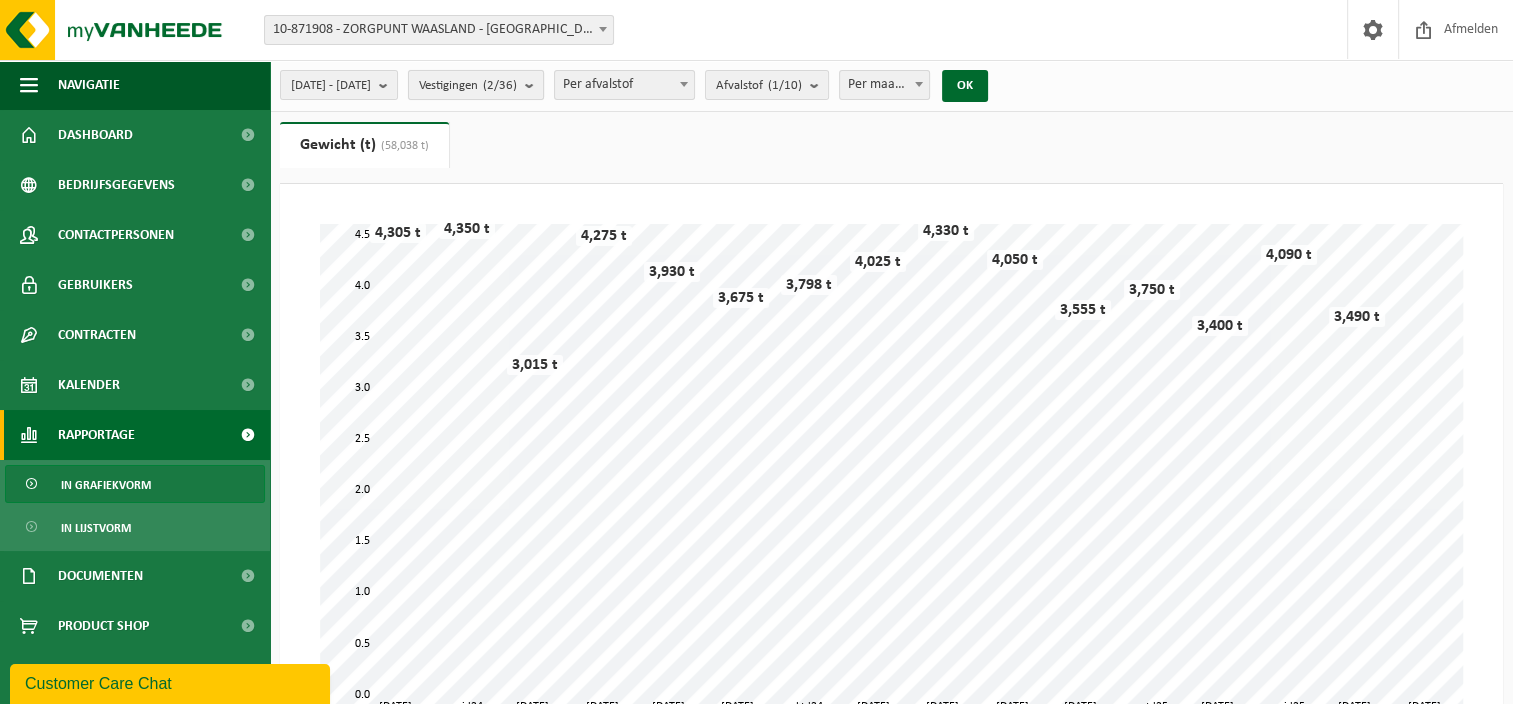 click at bounding box center (534, 85) 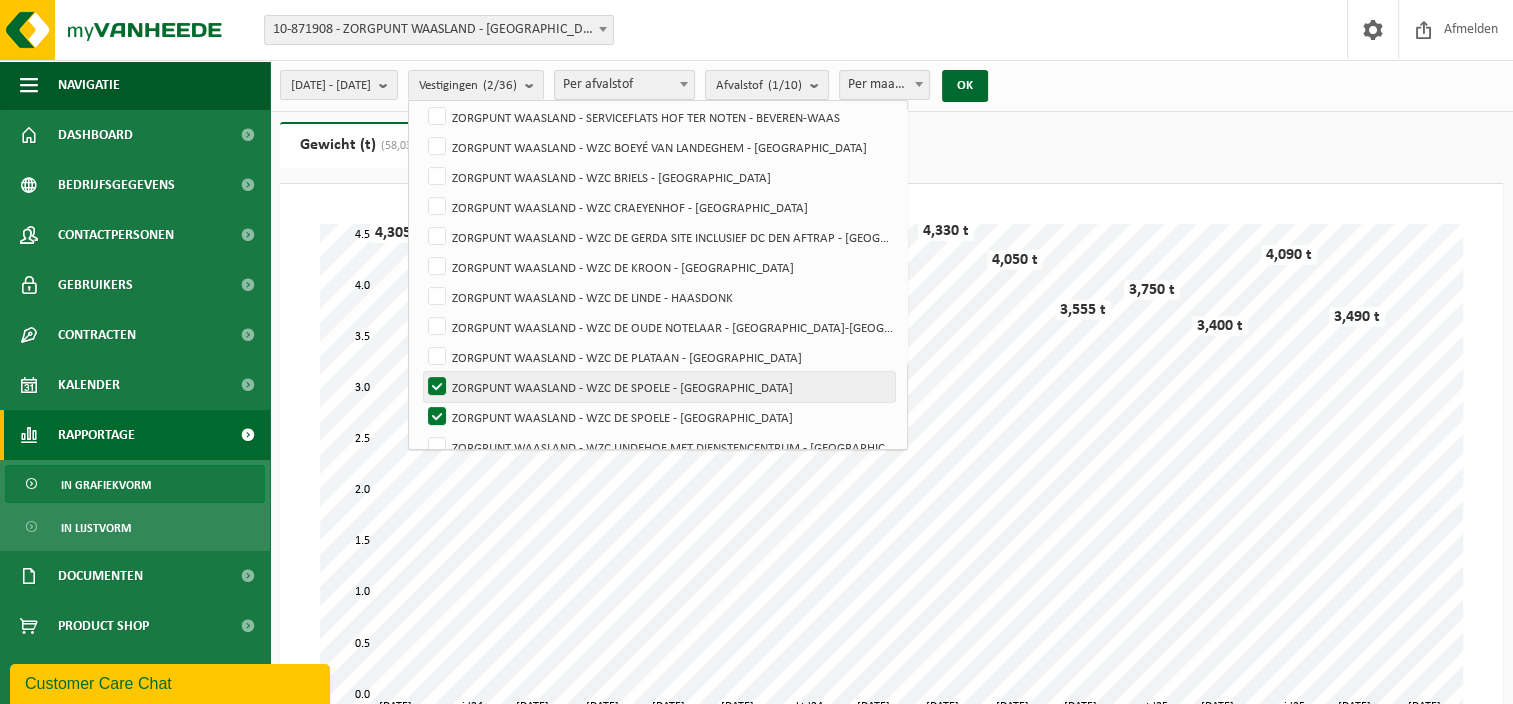 click on "ZORGPUNT WAASLAND - WZC DE SPOELE - [GEOGRAPHIC_DATA]" at bounding box center [659, 387] 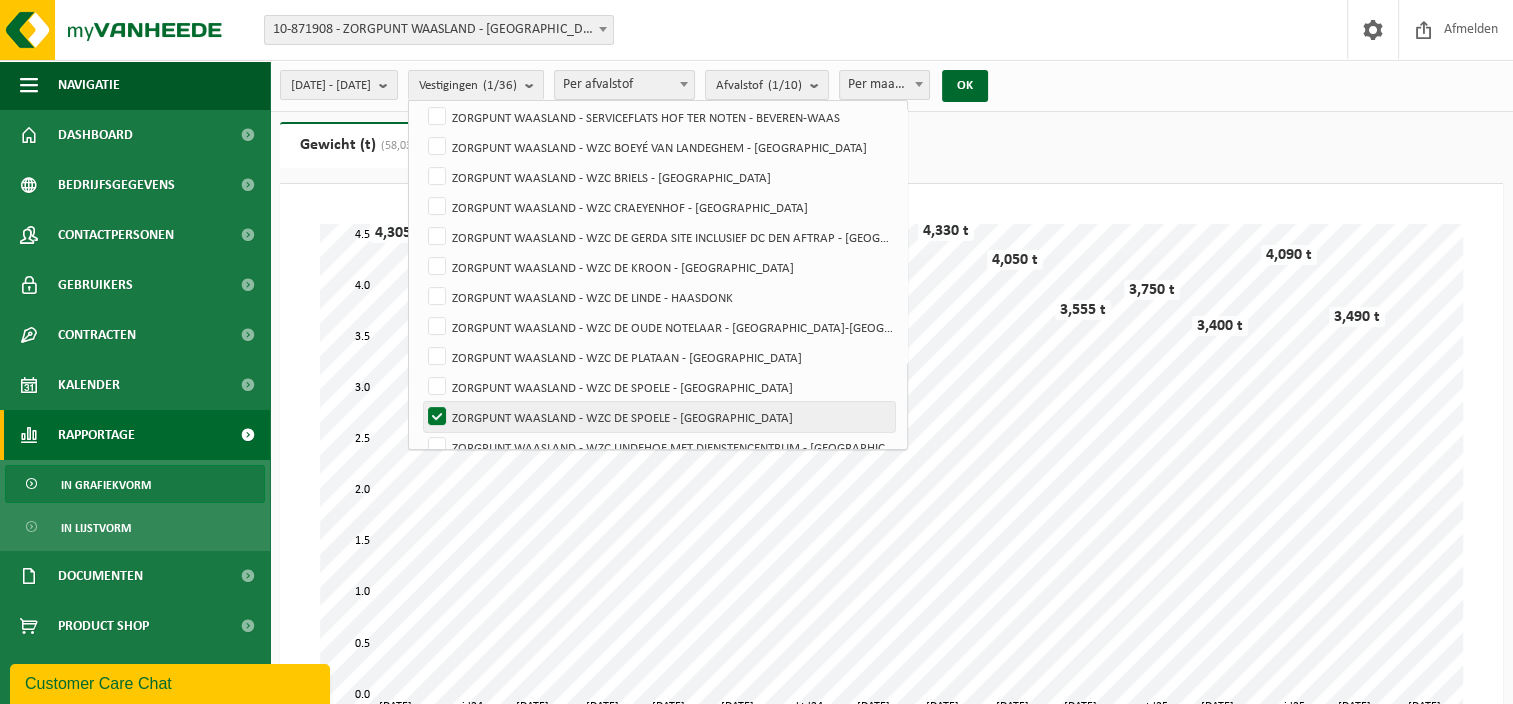 click on "ZORGPUNT WAASLAND - WZC DE SPOELE - [GEOGRAPHIC_DATA]" at bounding box center [659, 417] 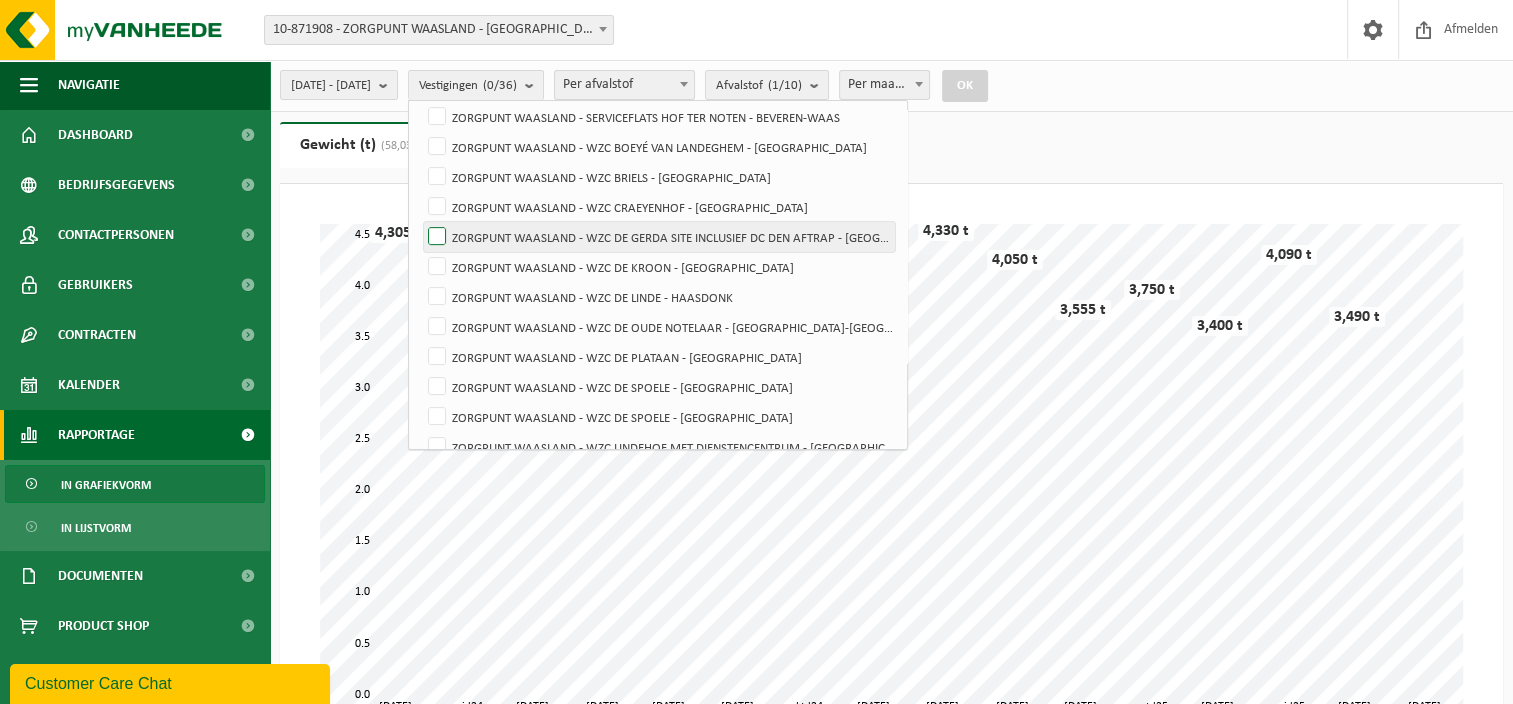 click on "ZORGPUNT WAASLAND - WZC DE GERDA SITE INCLUSIEF DC DEN AFTRAP - [GEOGRAPHIC_DATA]" at bounding box center (659, 237) 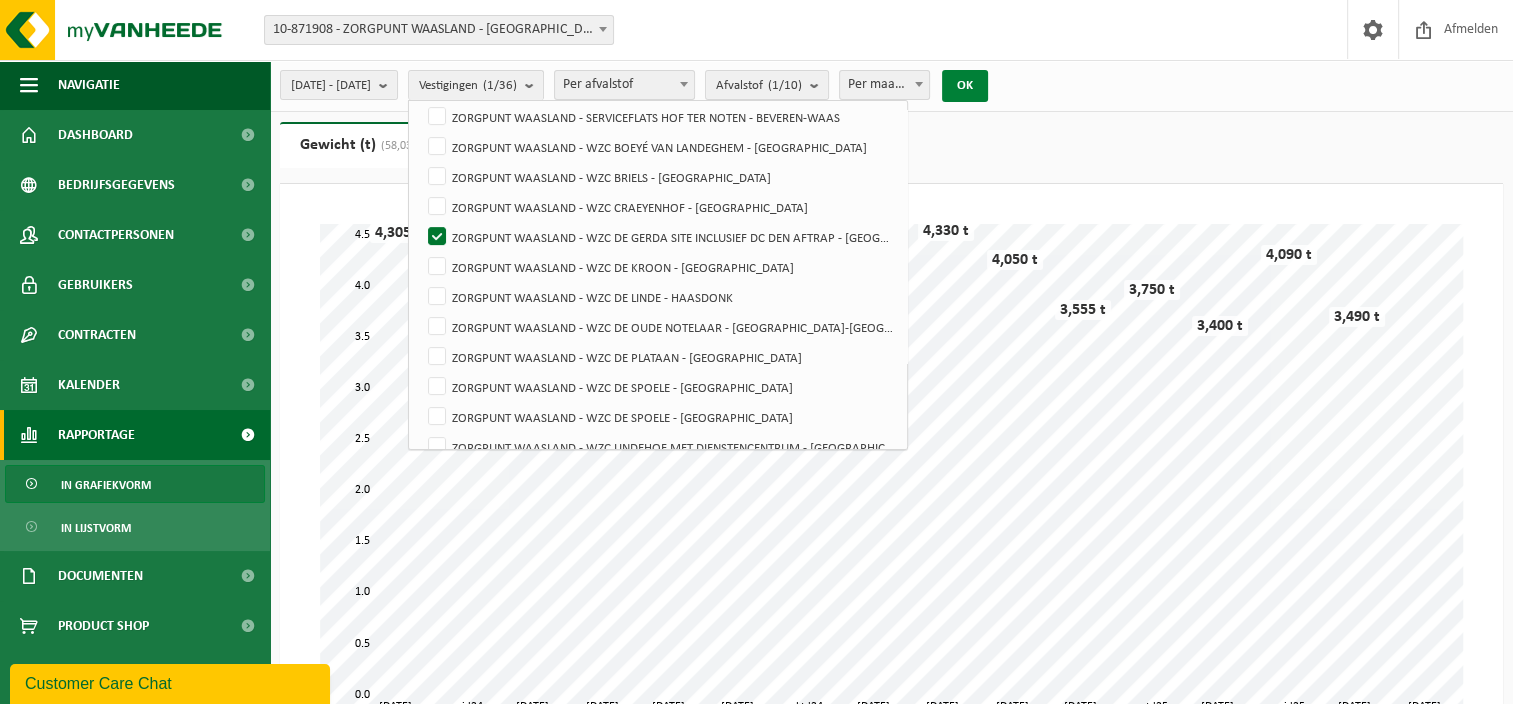 click on "OK" at bounding box center [965, 86] 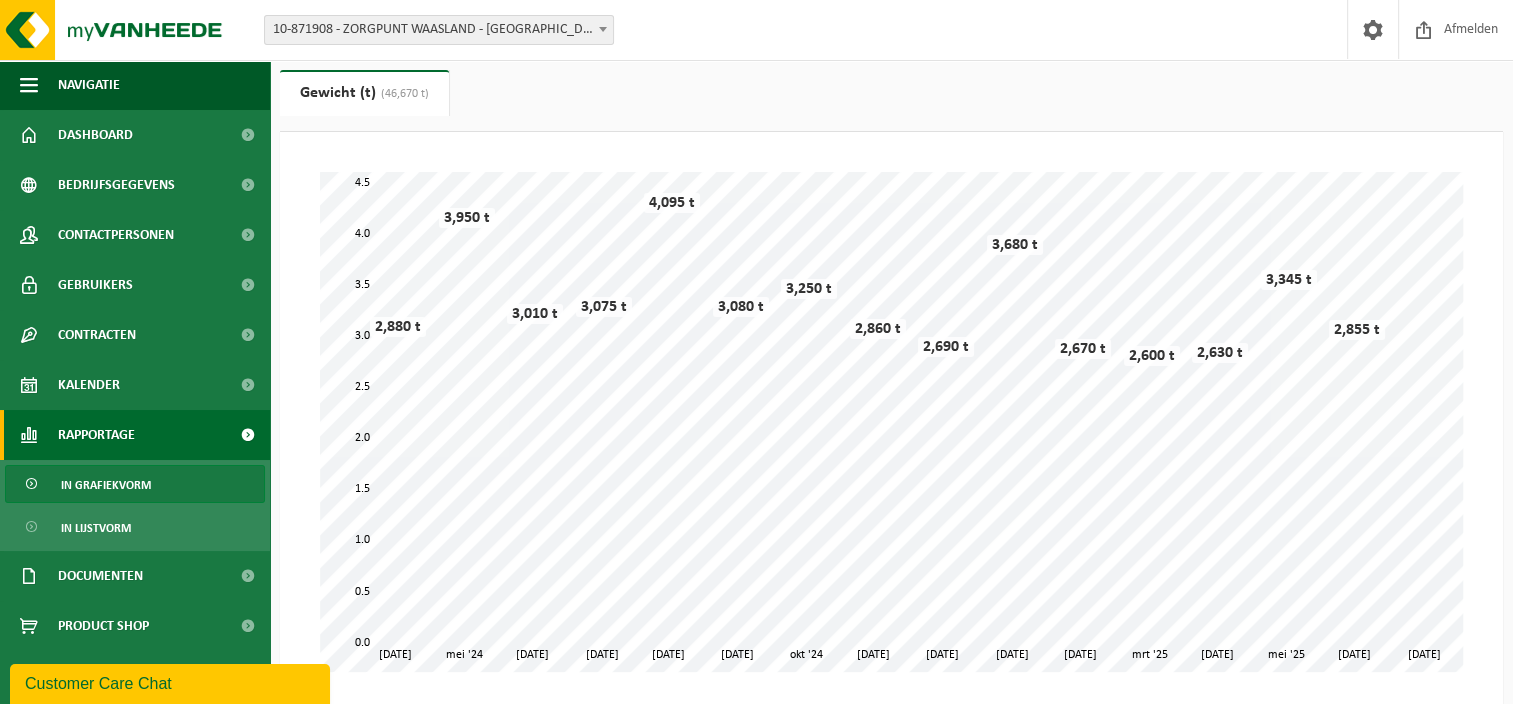 scroll, scrollTop: 0, scrollLeft: 0, axis: both 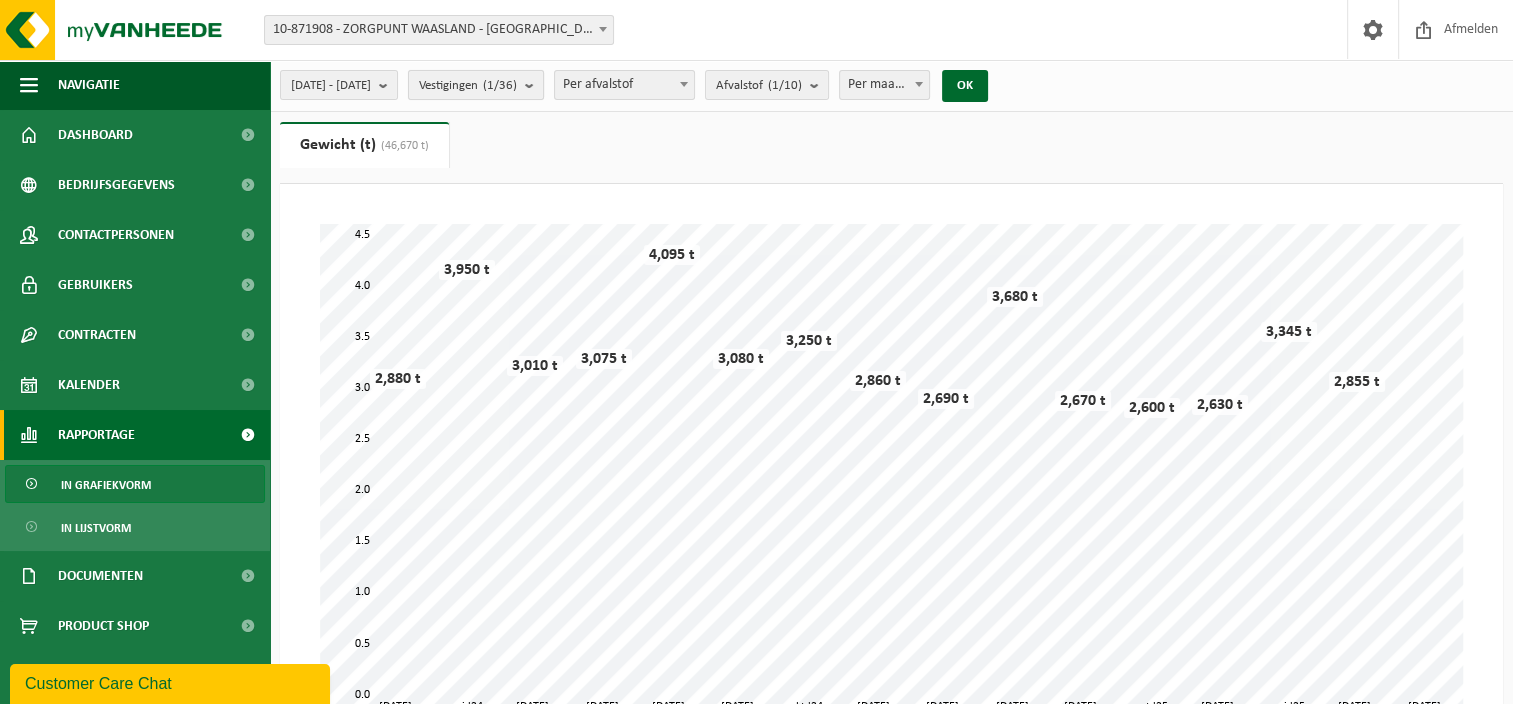 click at bounding box center [534, 85] 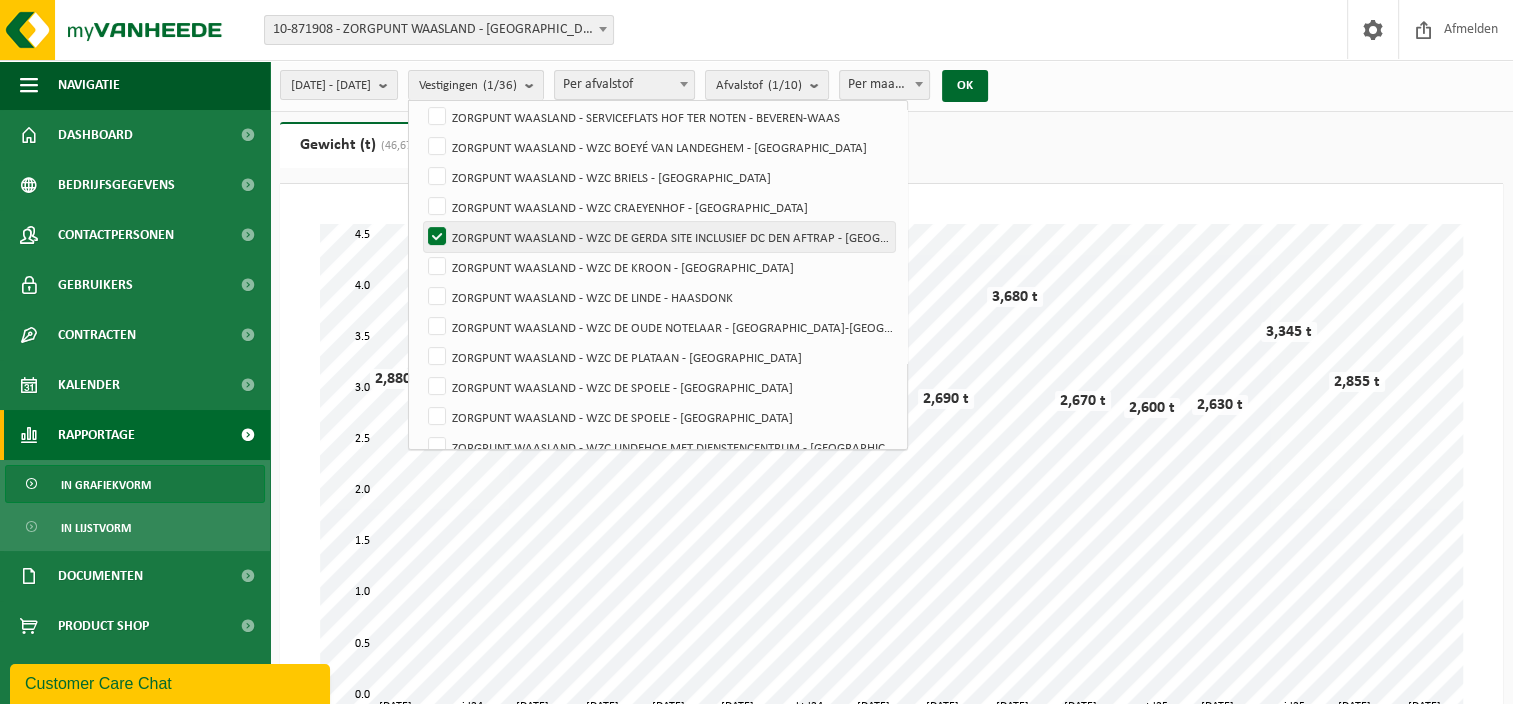 click on "ZORGPUNT WAASLAND - WZC DE GERDA SITE INCLUSIEF DC DEN AFTRAP - [GEOGRAPHIC_DATA]" at bounding box center [659, 237] 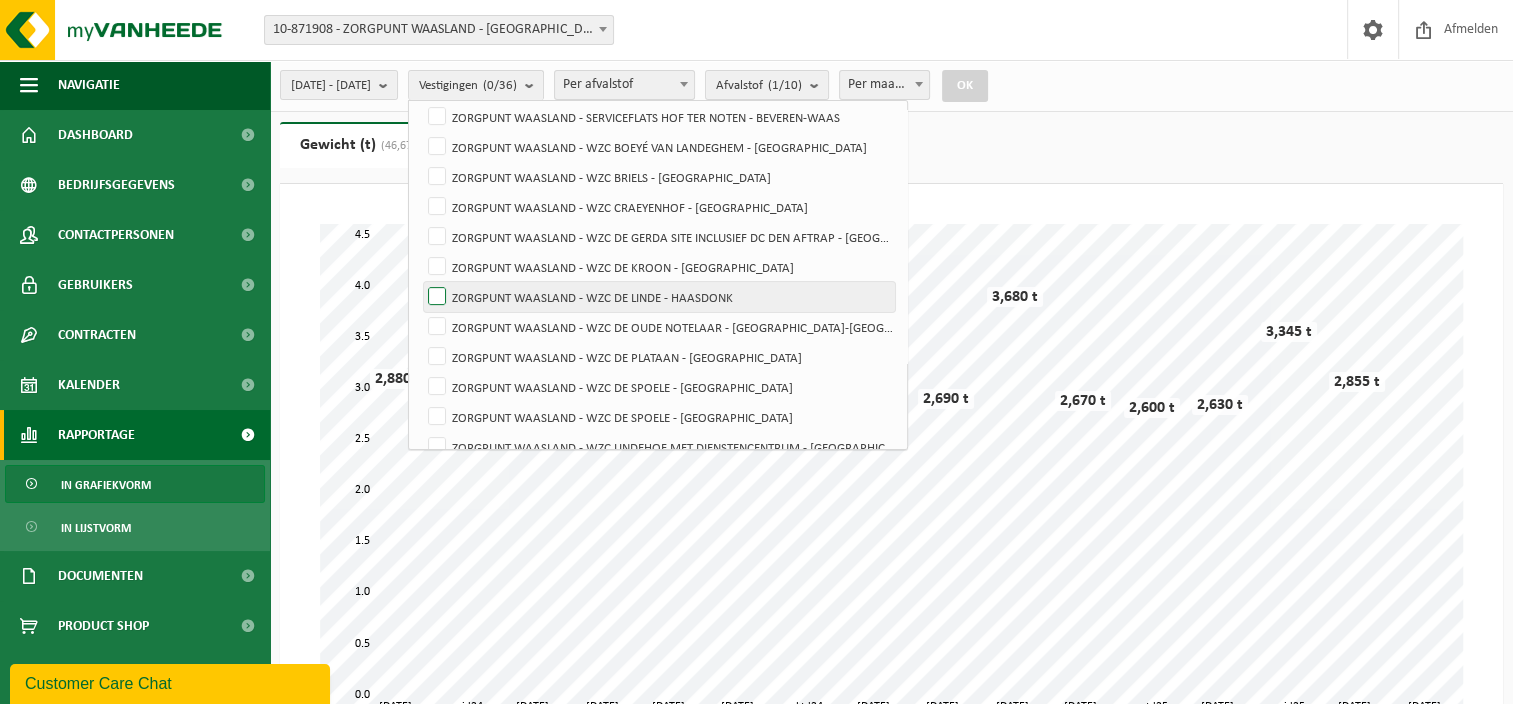scroll, scrollTop: 600, scrollLeft: 0, axis: vertical 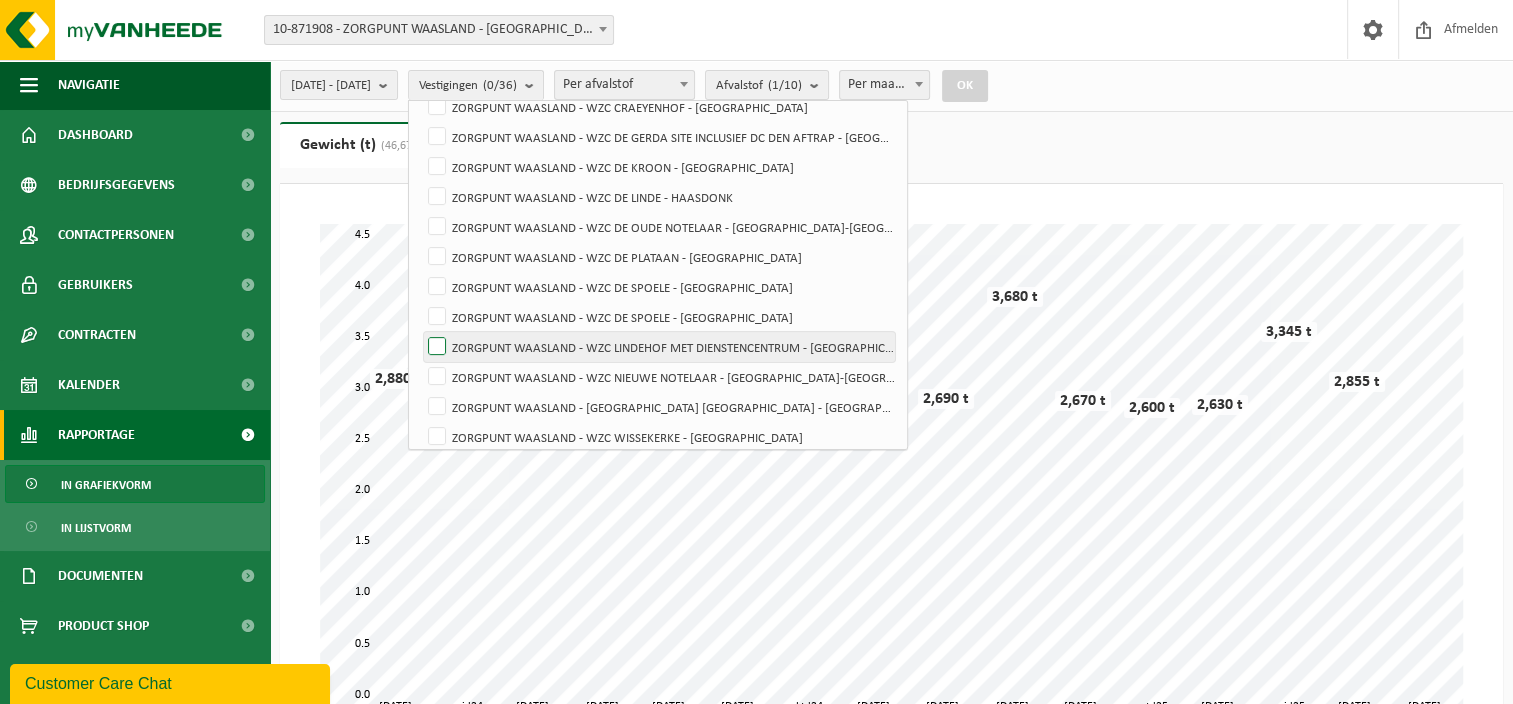click on "ZORGPUNT WAASLAND - WZC LINDEHOF MET DIENSTENCENTRUM - [GEOGRAPHIC_DATA]" at bounding box center [659, 347] 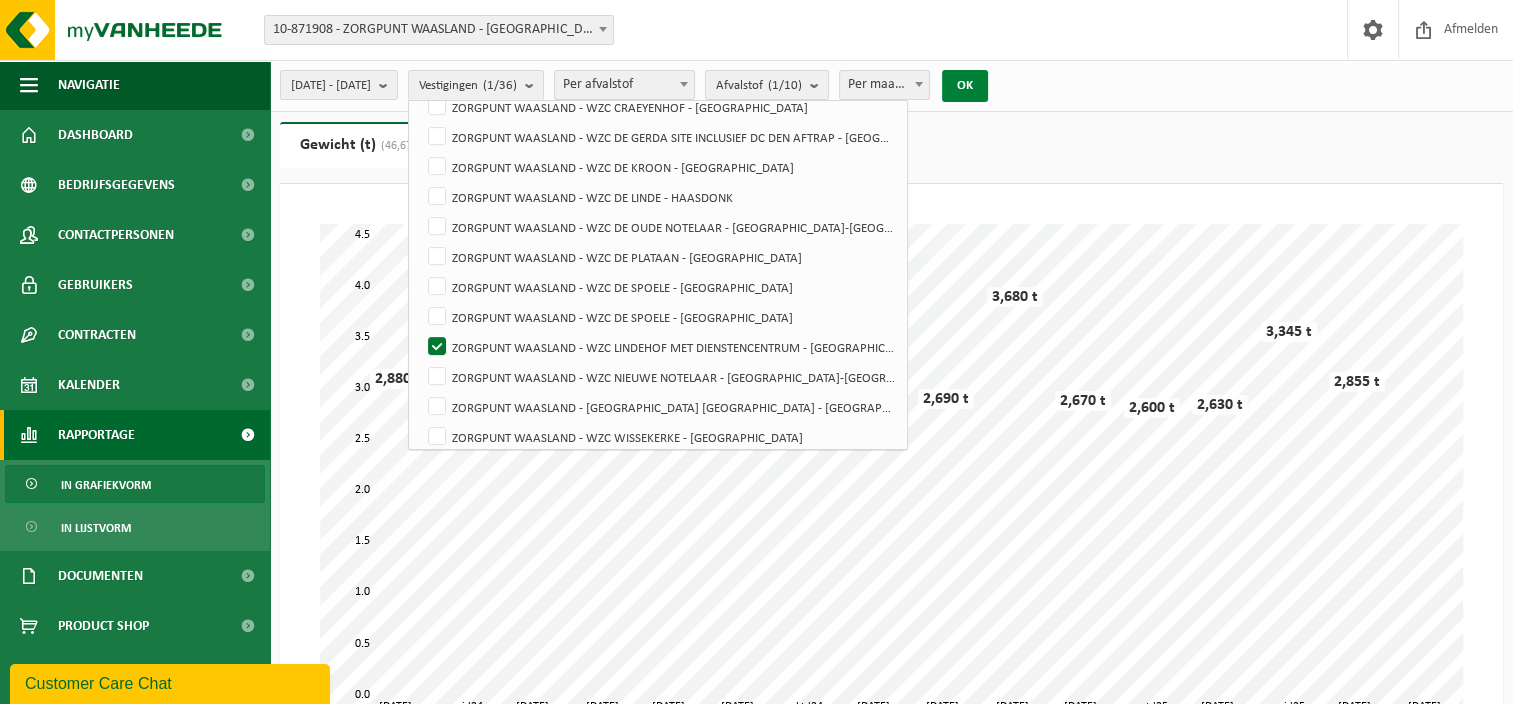 click on "OK" at bounding box center [965, 86] 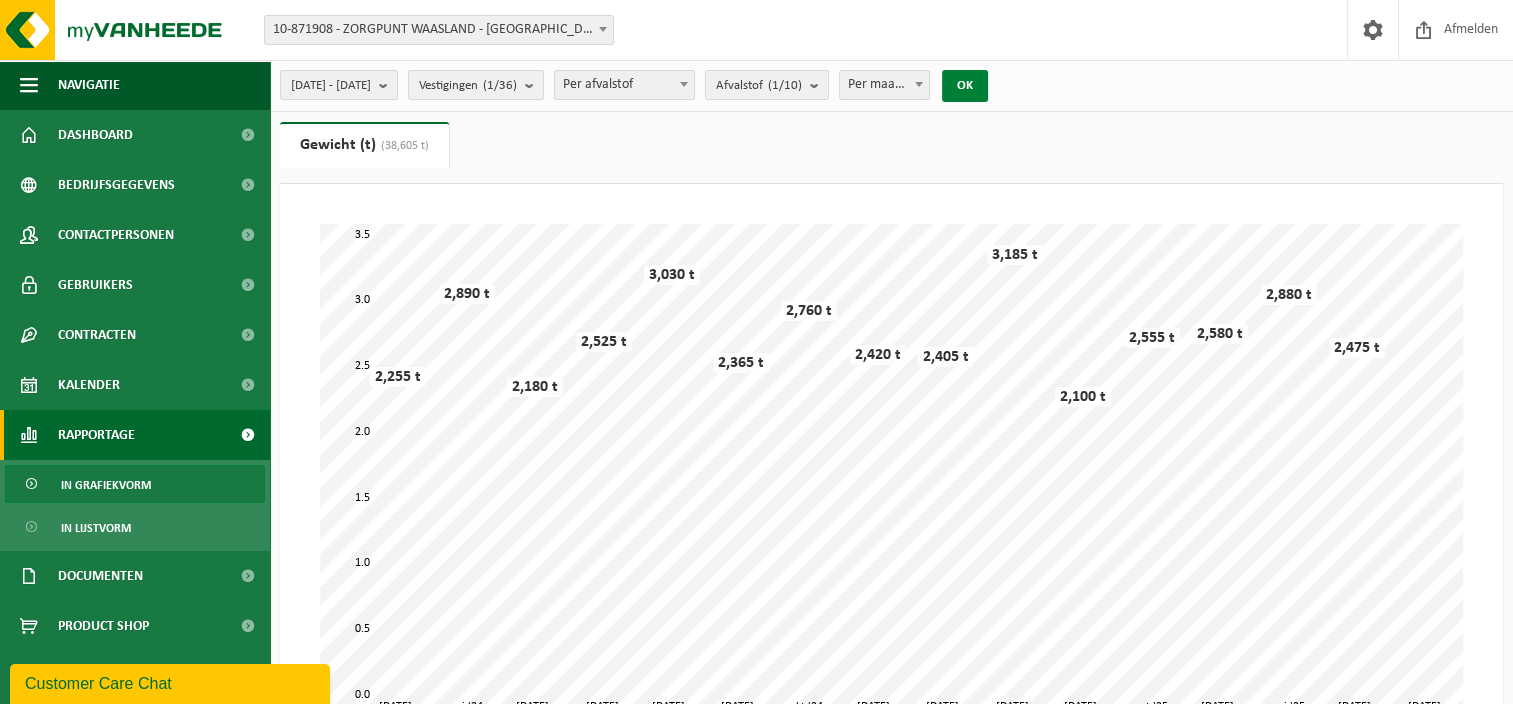 click on "OK" at bounding box center [965, 86] 